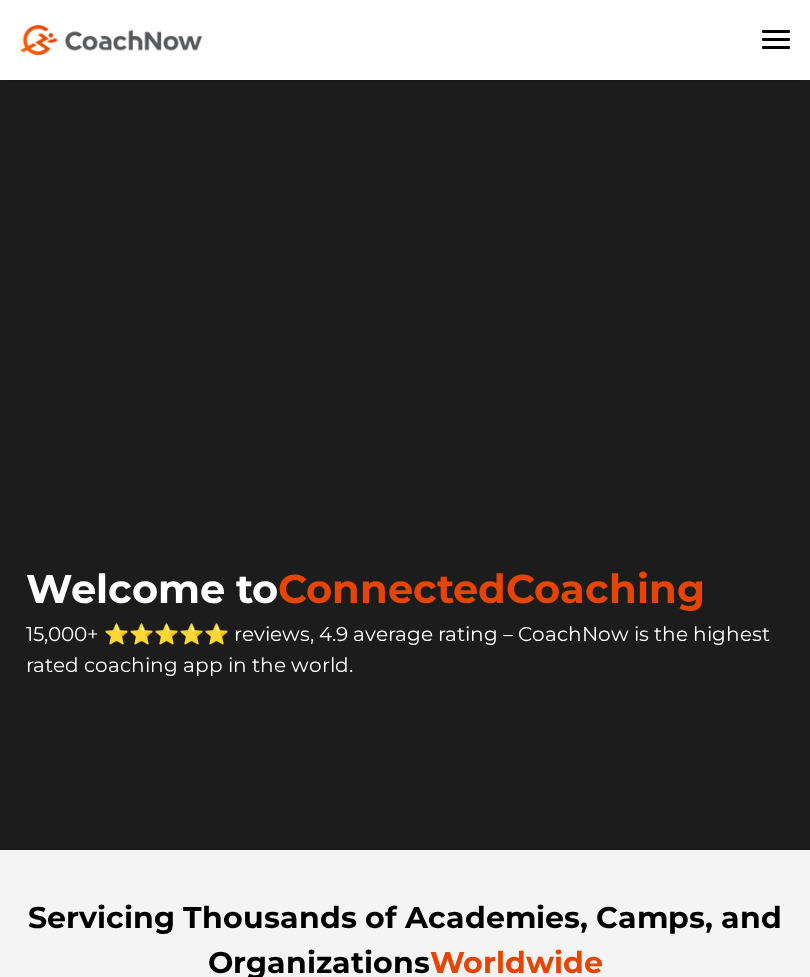 scroll, scrollTop: 0, scrollLeft: 0, axis: both 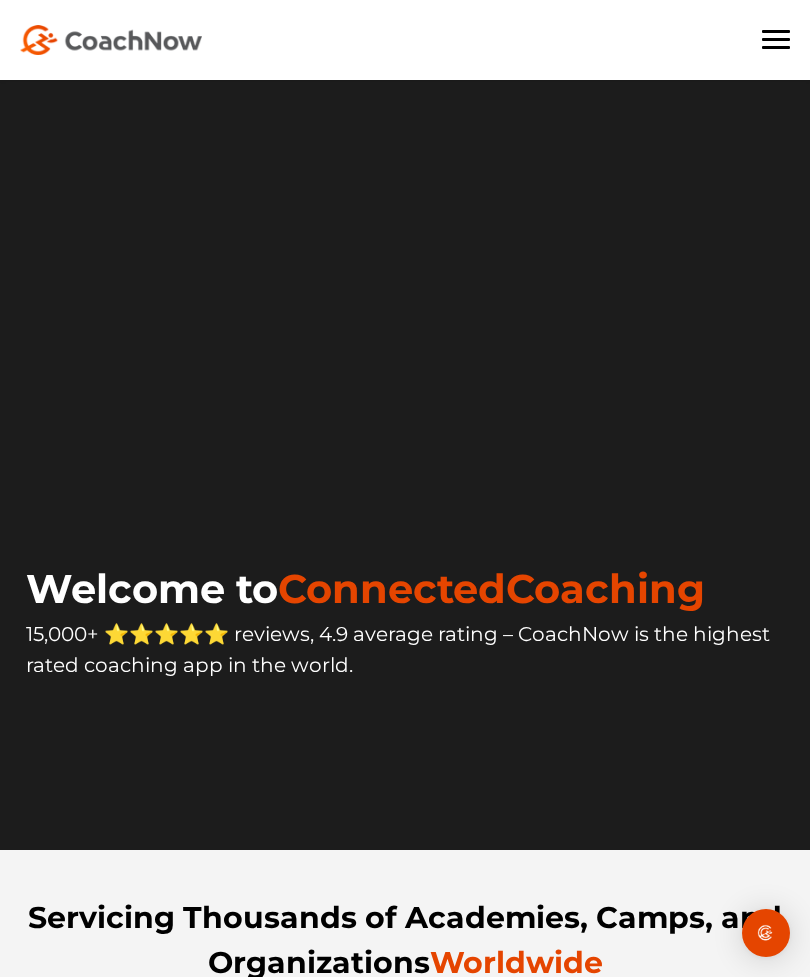 click at bounding box center [776, 39] 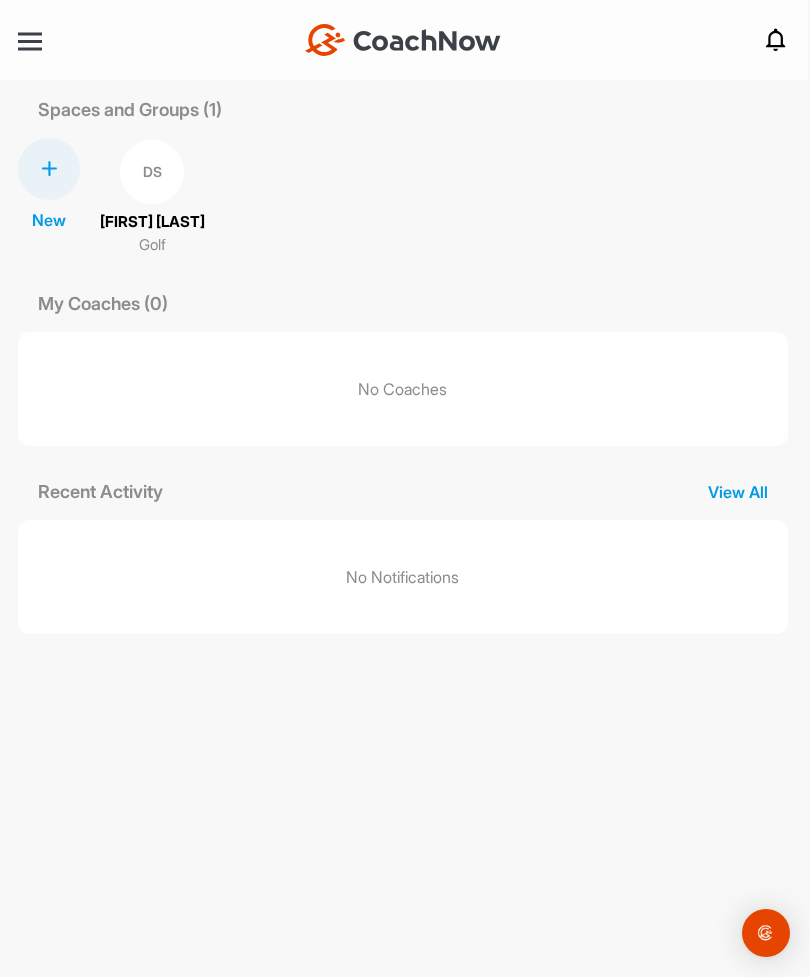 scroll, scrollTop: 0, scrollLeft: 0, axis: both 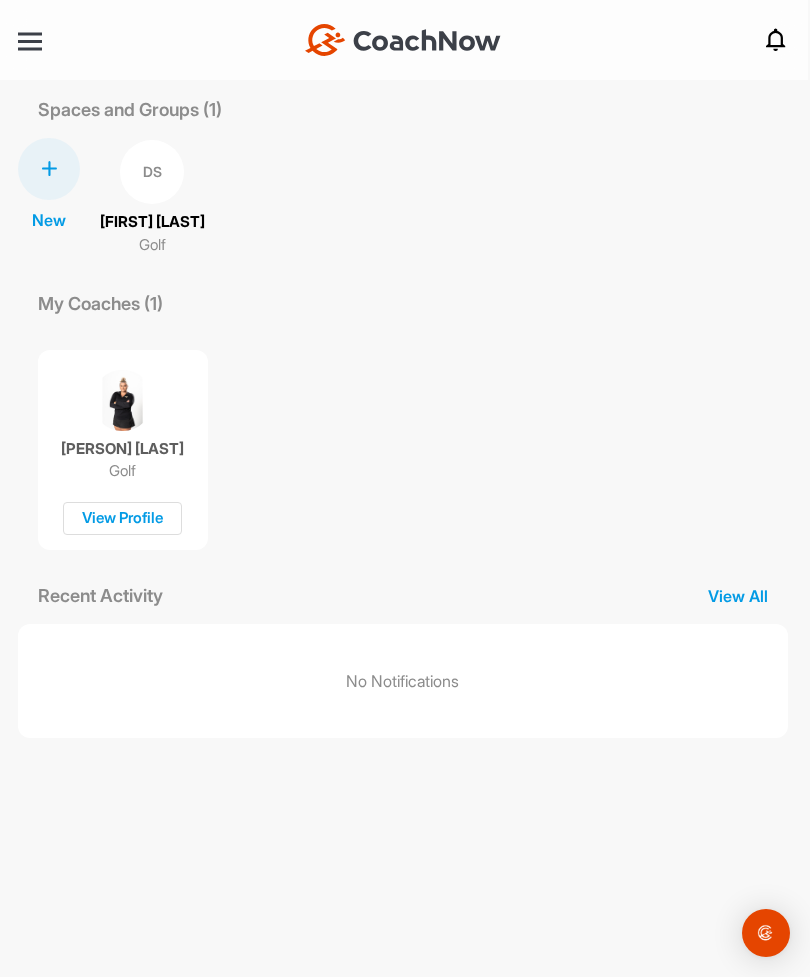 click at bounding box center [30, 41] 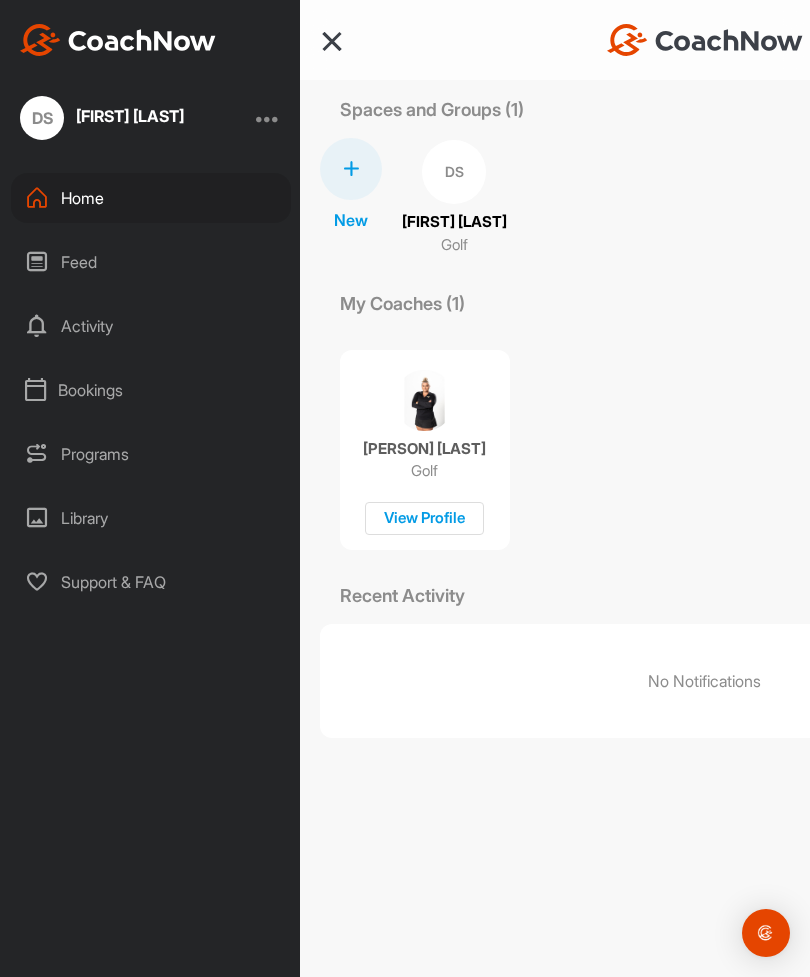 click on "Bookings" at bounding box center [151, 390] 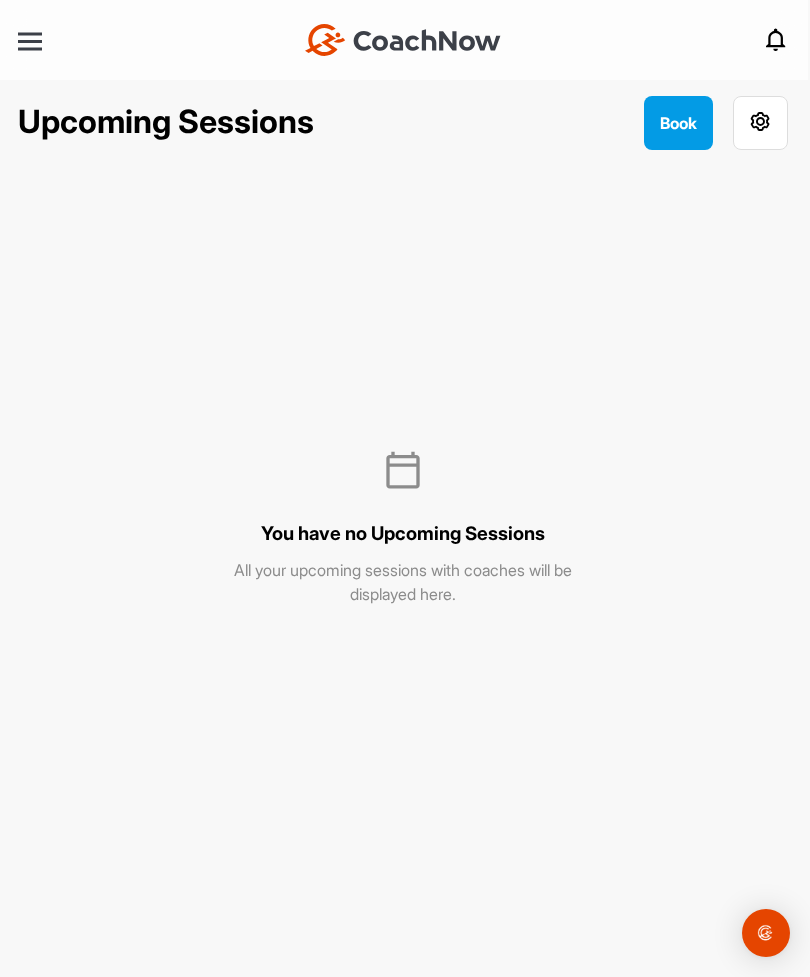 click on "Book" at bounding box center [678, 123] 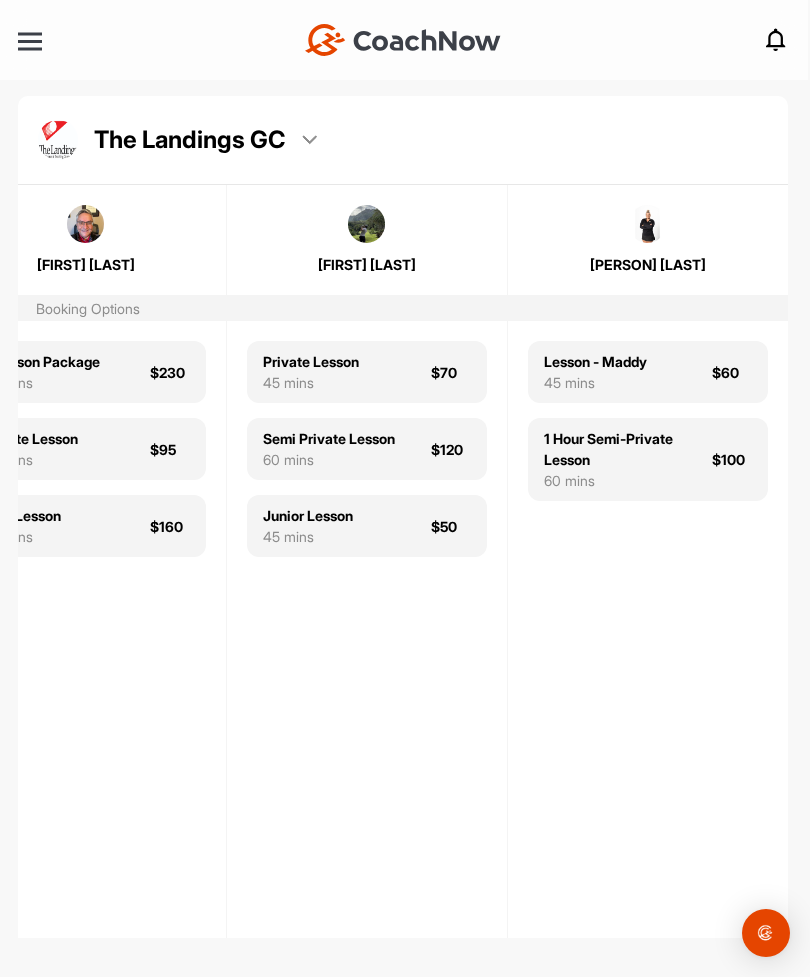 scroll, scrollTop: 0, scrollLeft: 353, axis: horizontal 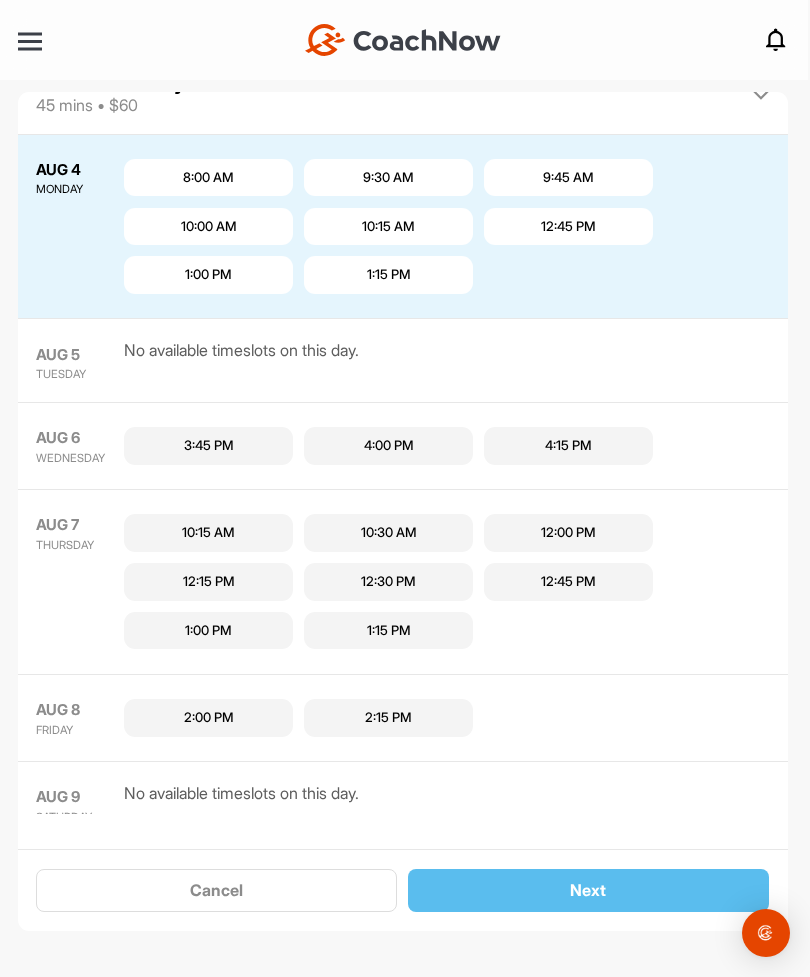 click on "10:15 AM" at bounding box center (388, 227) 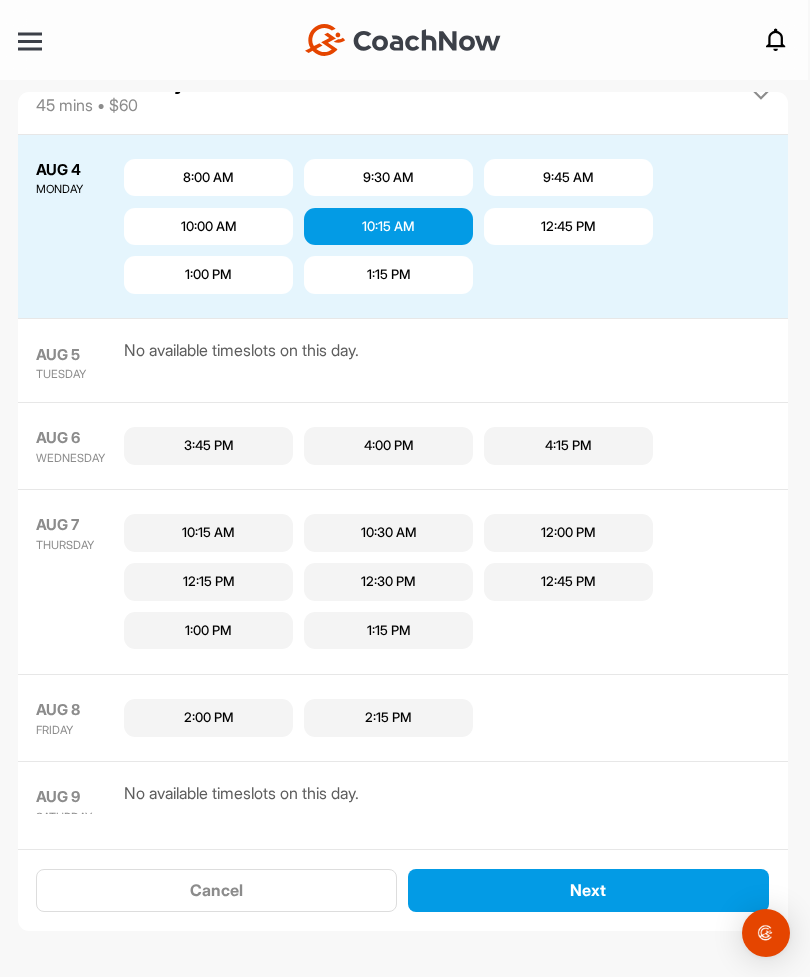 click on "Next" at bounding box center (588, 890) 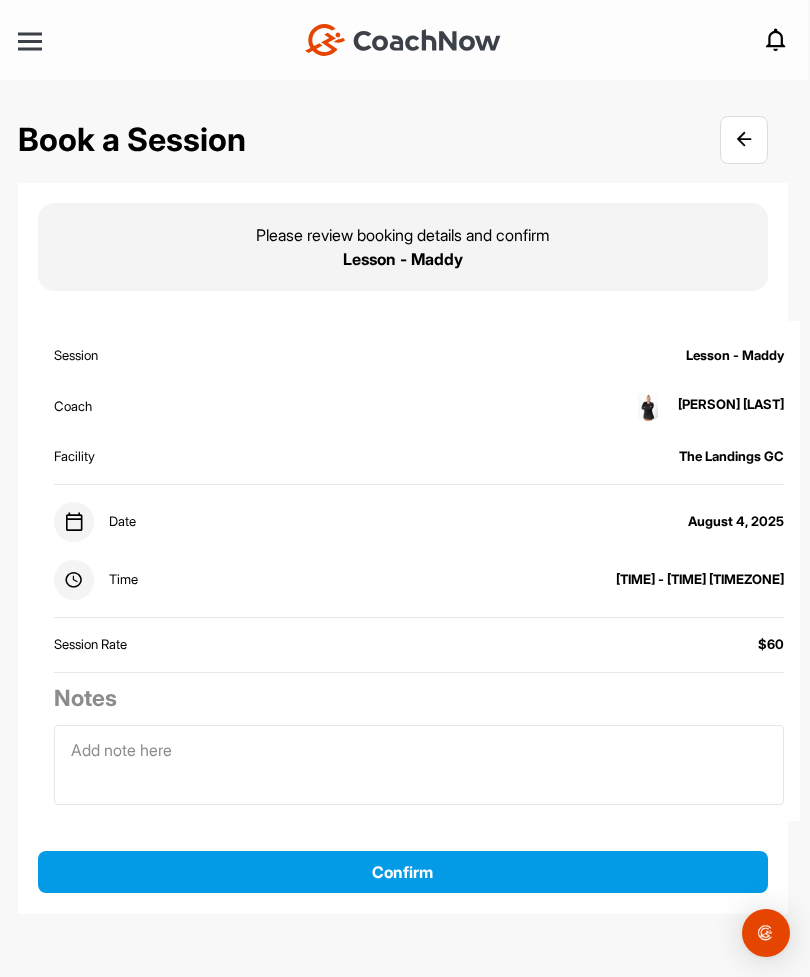 click on "Confirm" at bounding box center [403, 872] 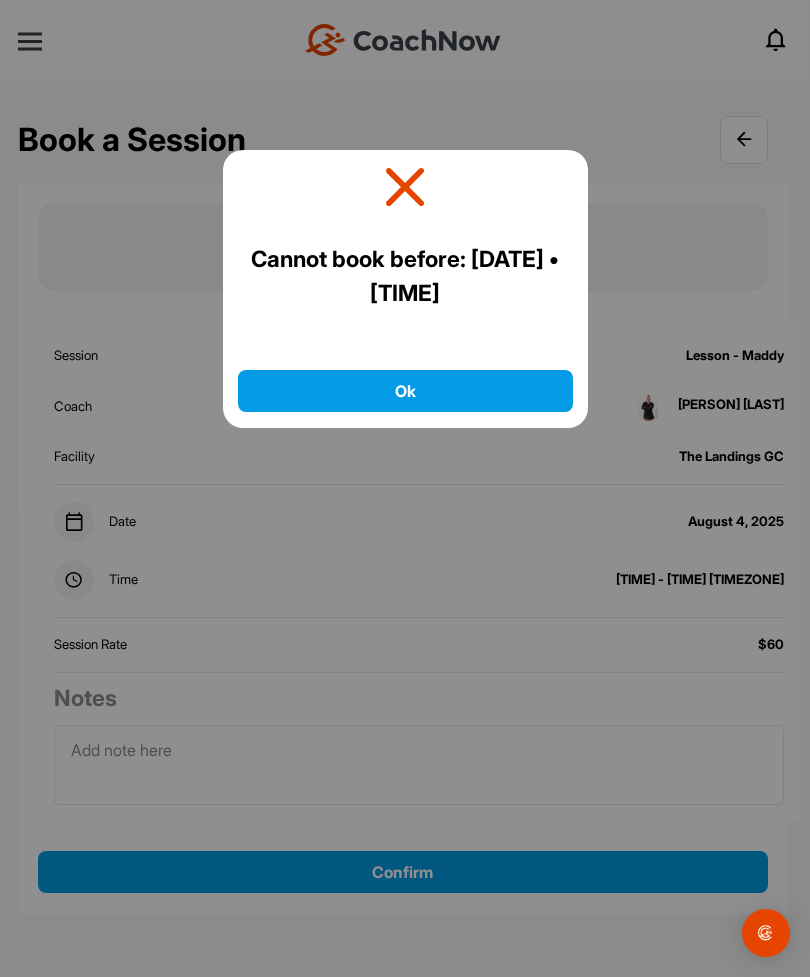 click on "Ok" at bounding box center [405, 391] 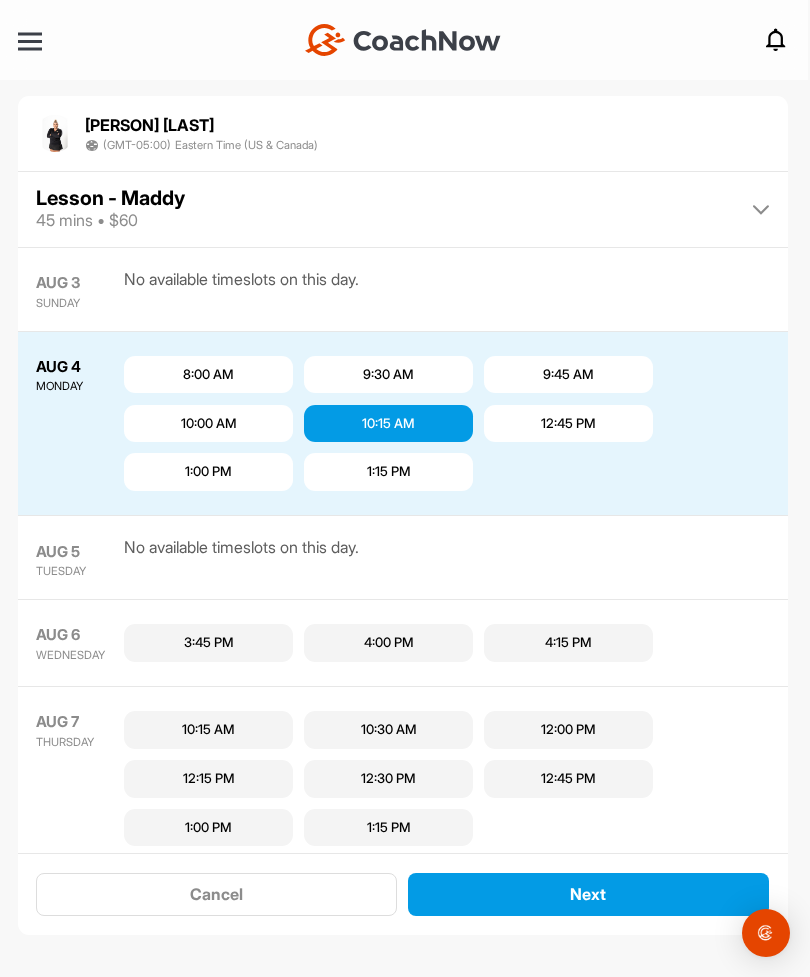 scroll, scrollTop: 111, scrollLeft: 0, axis: vertical 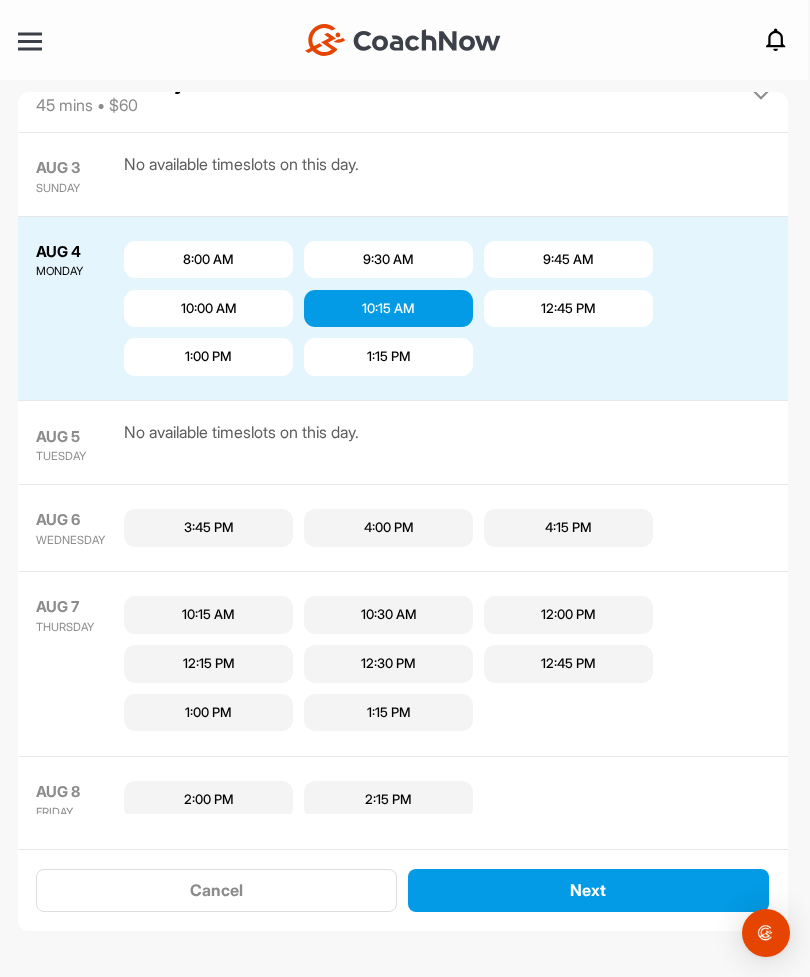 click on "Next" at bounding box center [588, 890] 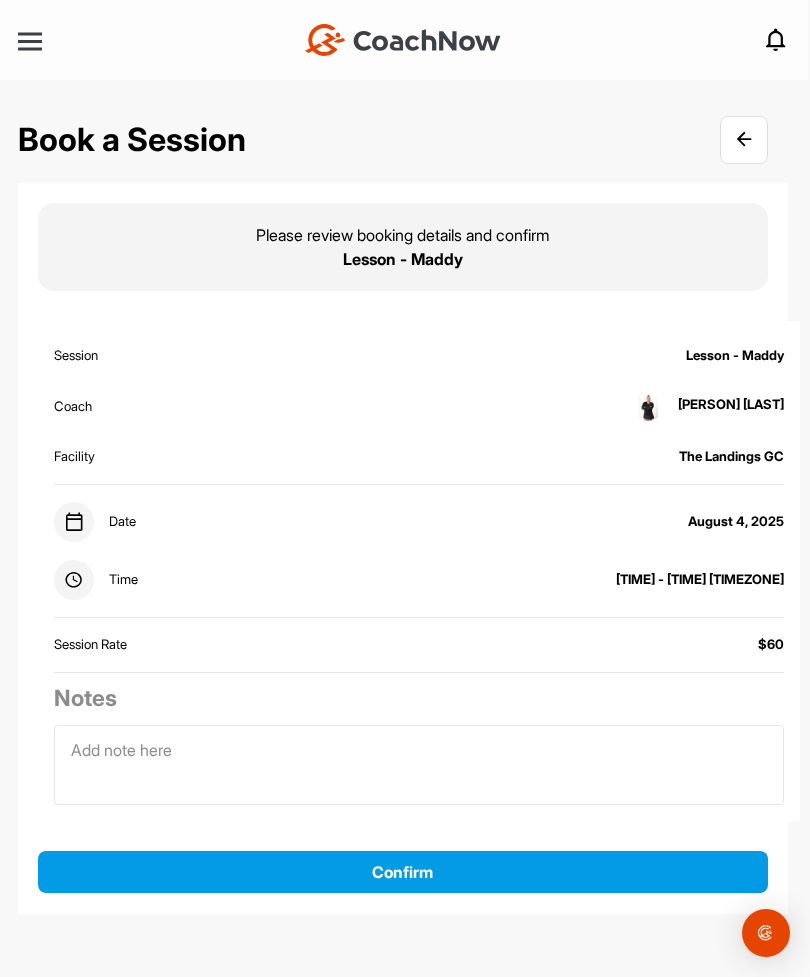 click on "Confirm" at bounding box center [403, 872] 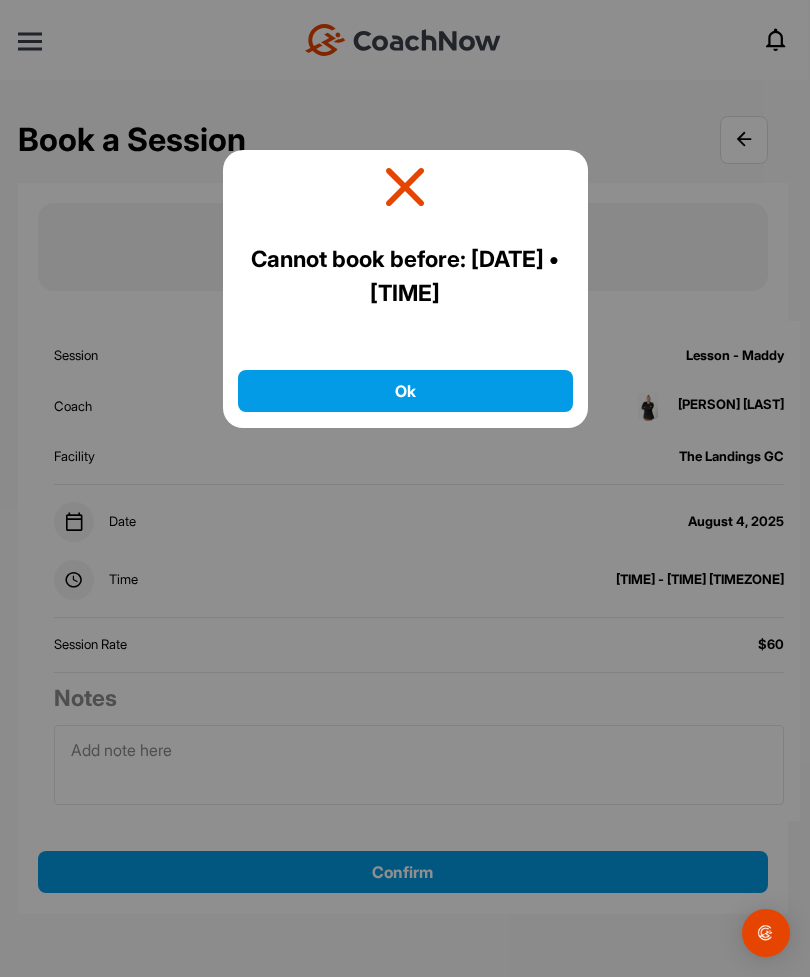 click on "Ok" at bounding box center (405, 391) 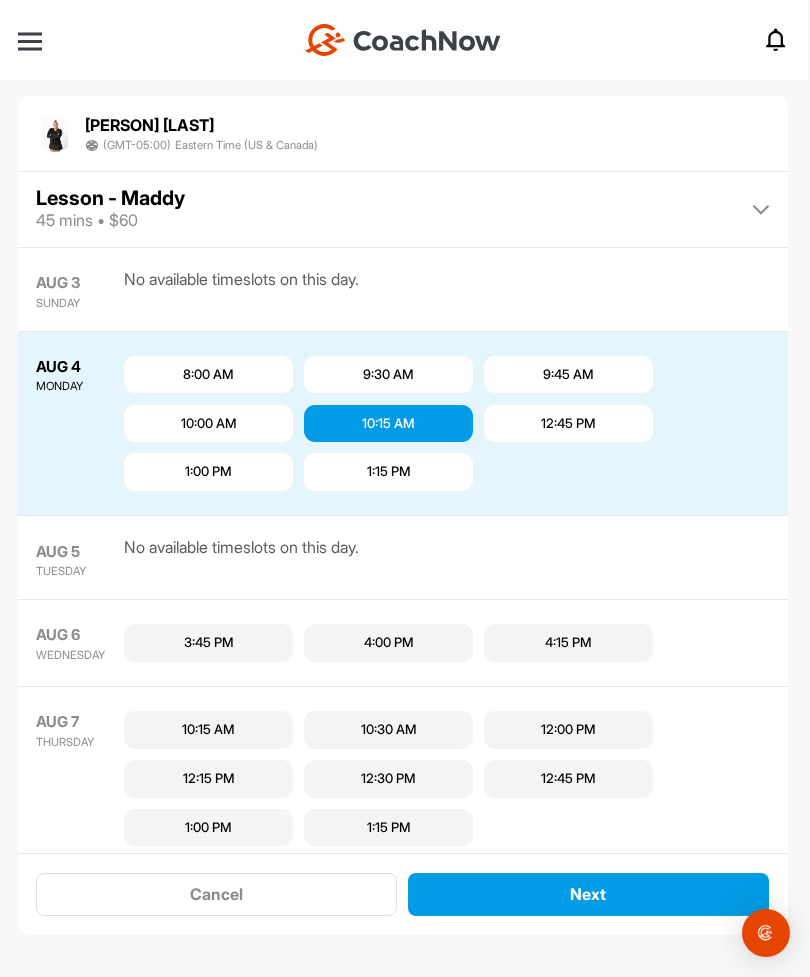 scroll, scrollTop: 111, scrollLeft: 0, axis: vertical 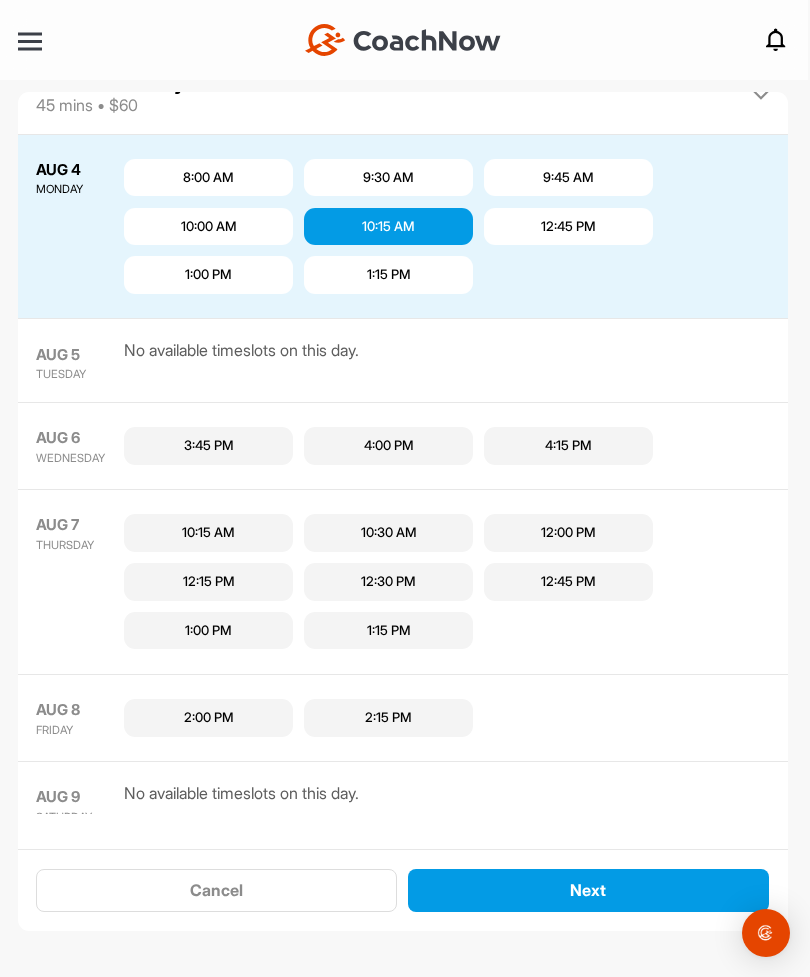 click on "10:00 AM" at bounding box center [208, 227] 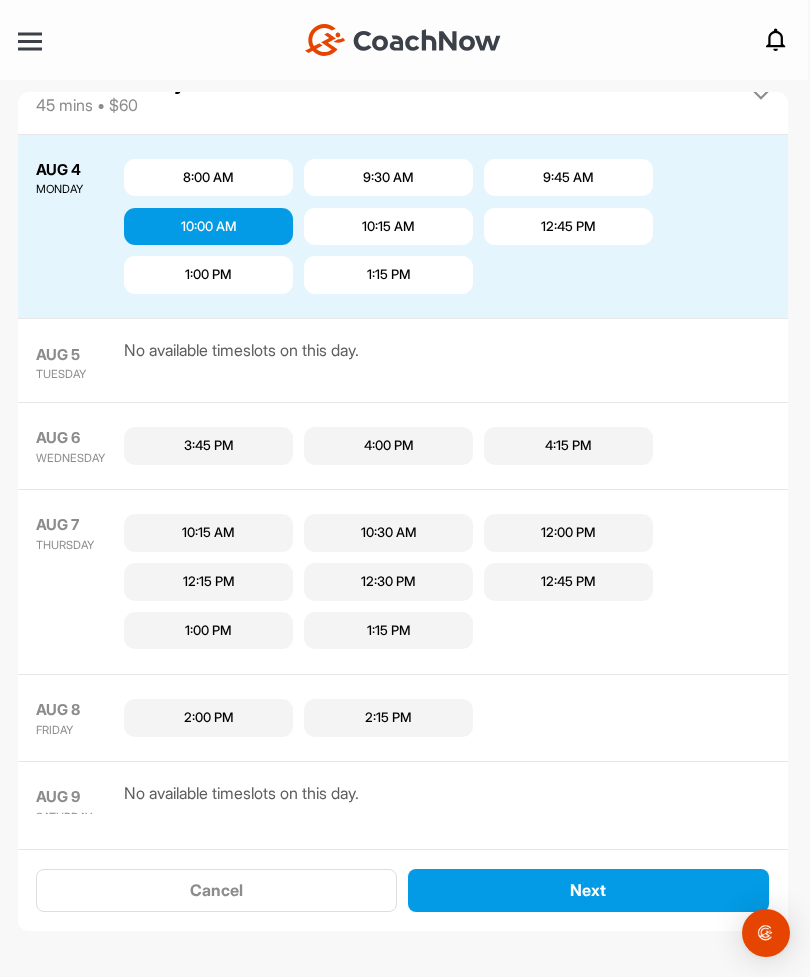 click on "Next" at bounding box center [588, 890] 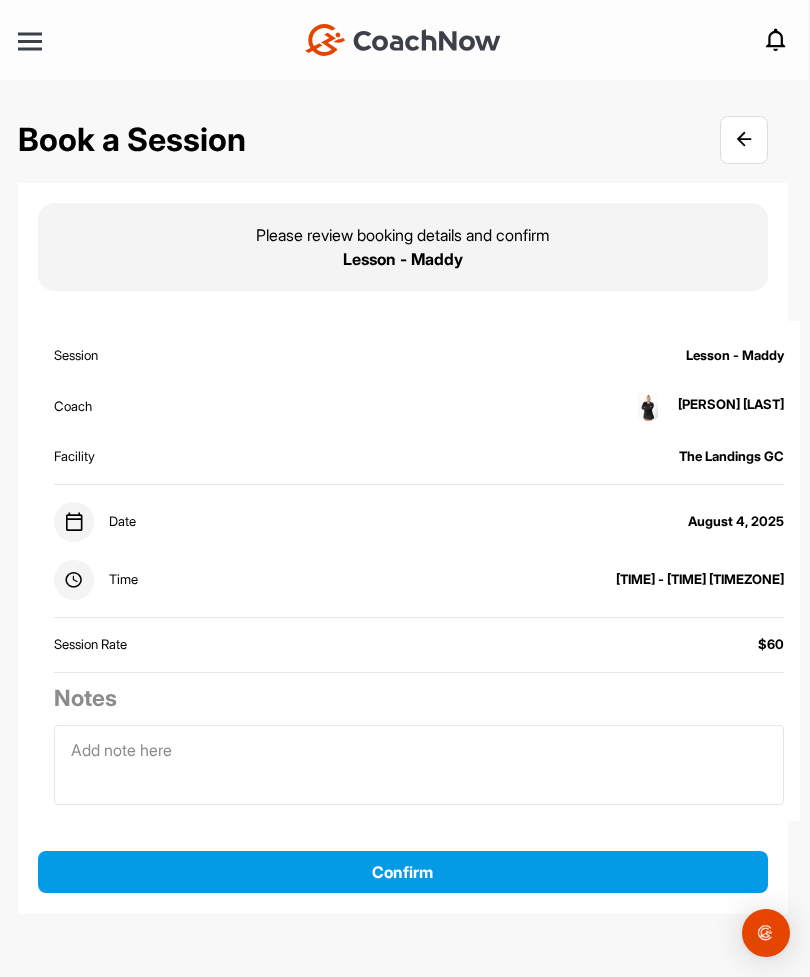click on "Confirm" at bounding box center (403, 872) 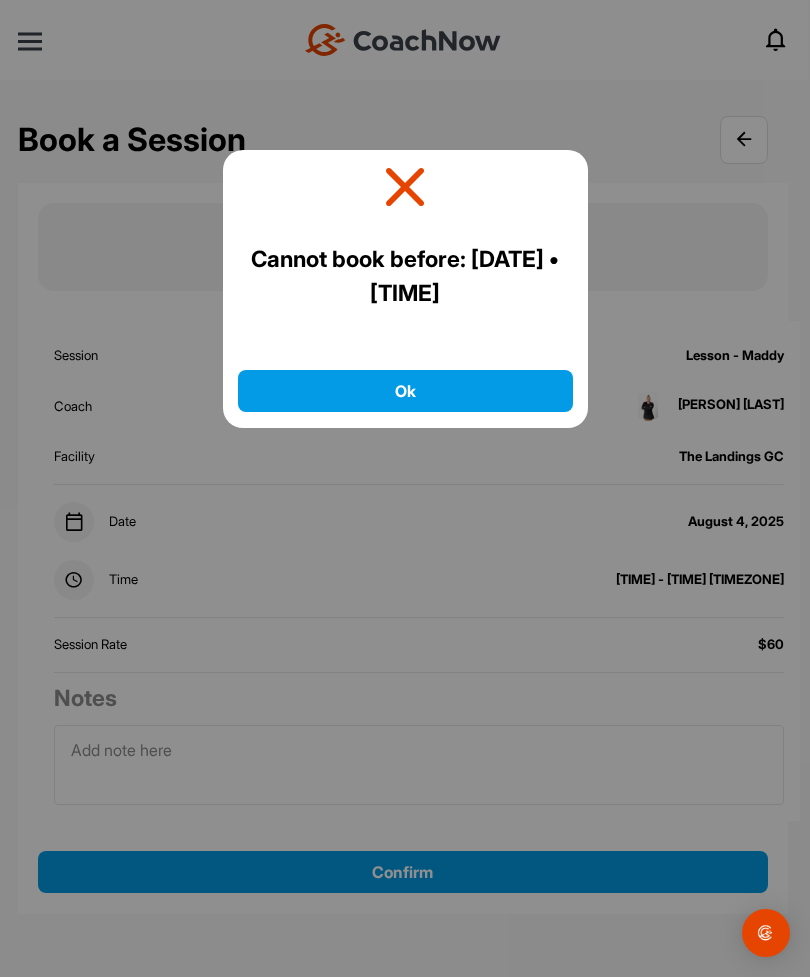 click on "Ok" at bounding box center (405, 391) 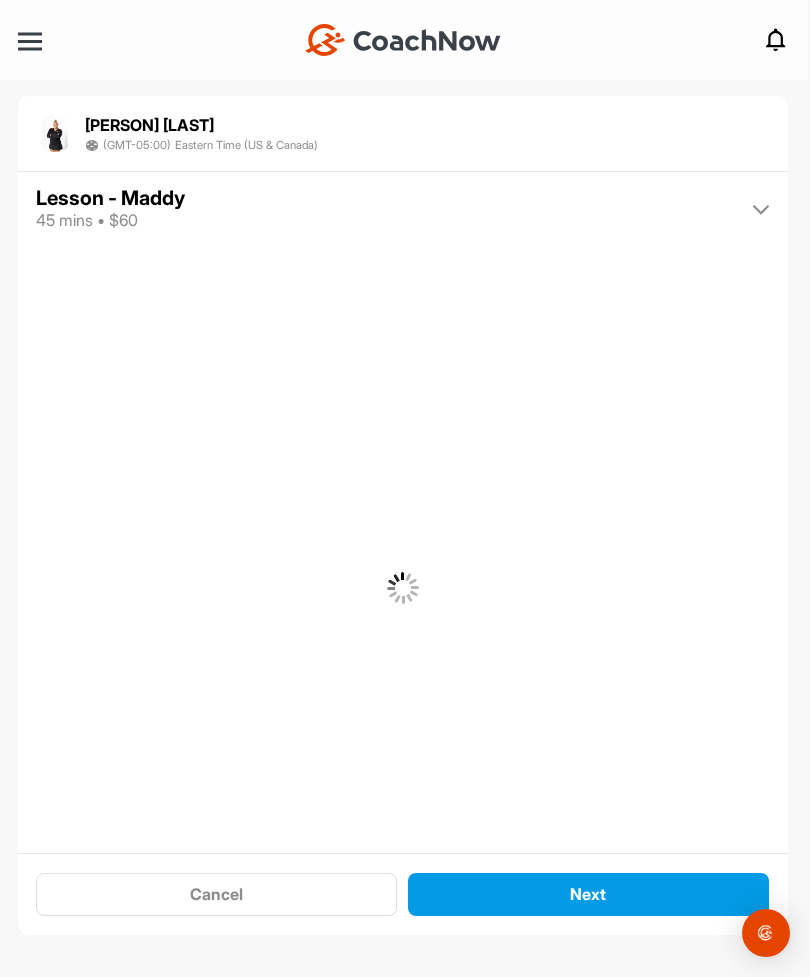 scroll, scrollTop: 110, scrollLeft: 0, axis: vertical 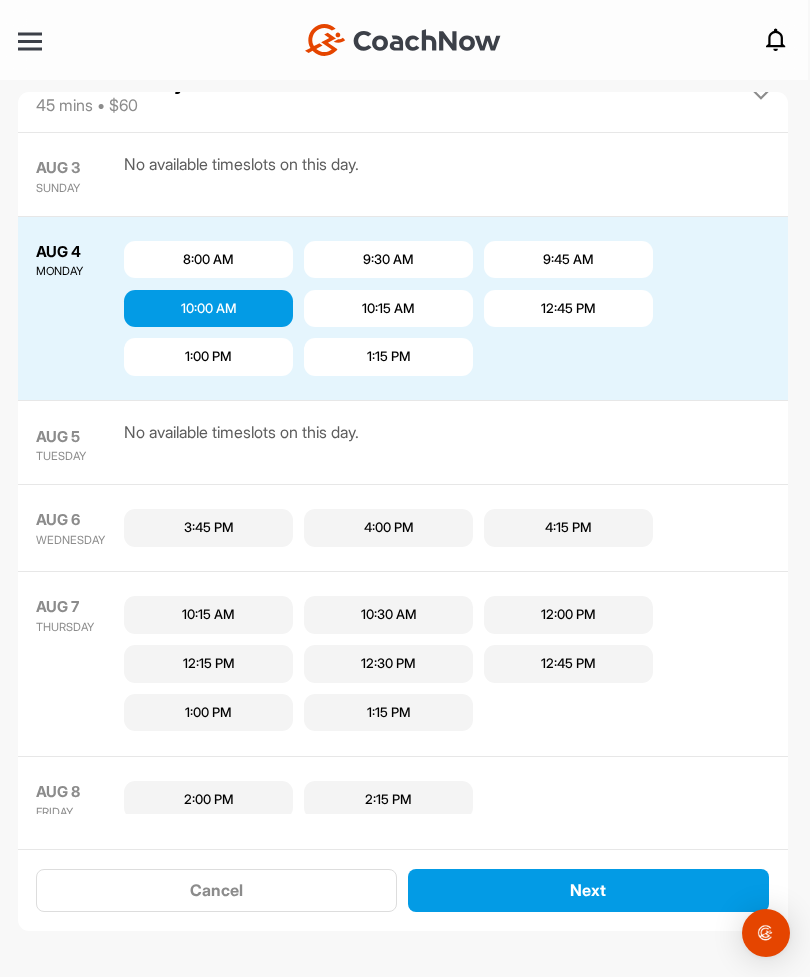 click at bounding box center [761, 95] 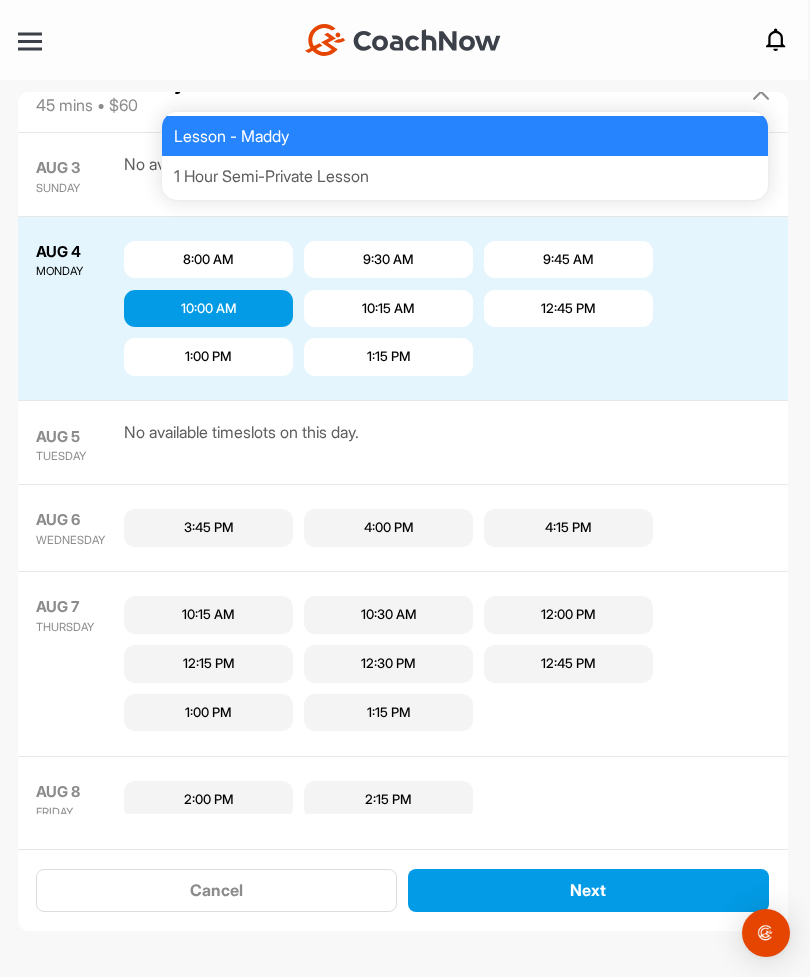 click on "Lesson - Maddy" at bounding box center (465, 136) 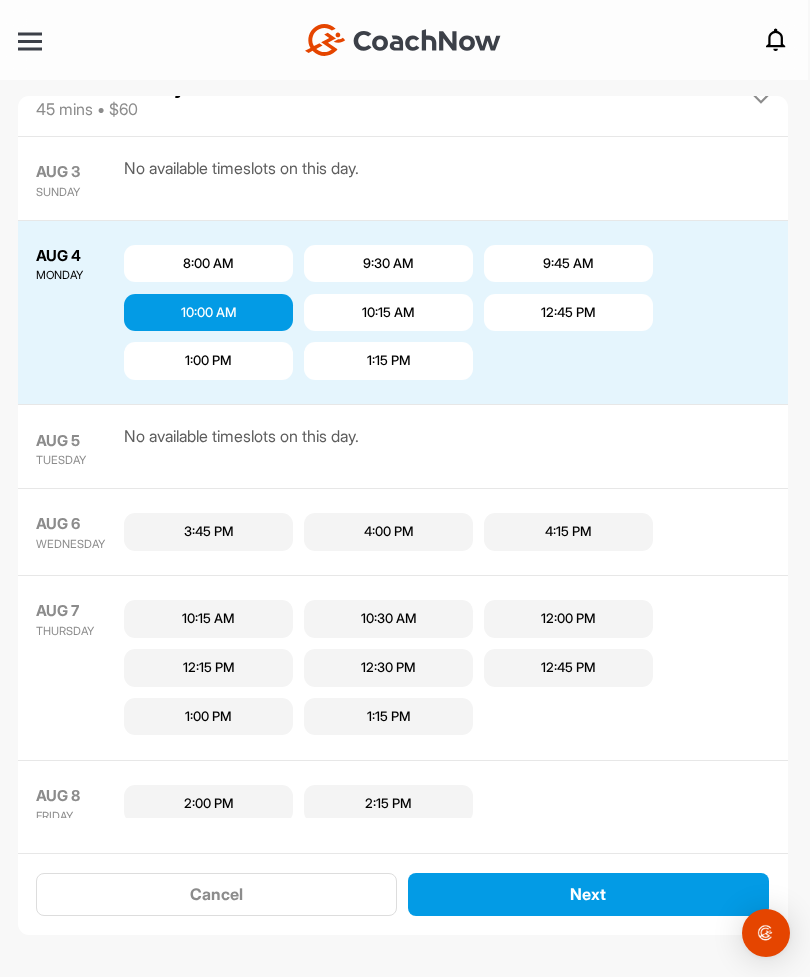 scroll, scrollTop: 0, scrollLeft: 0, axis: both 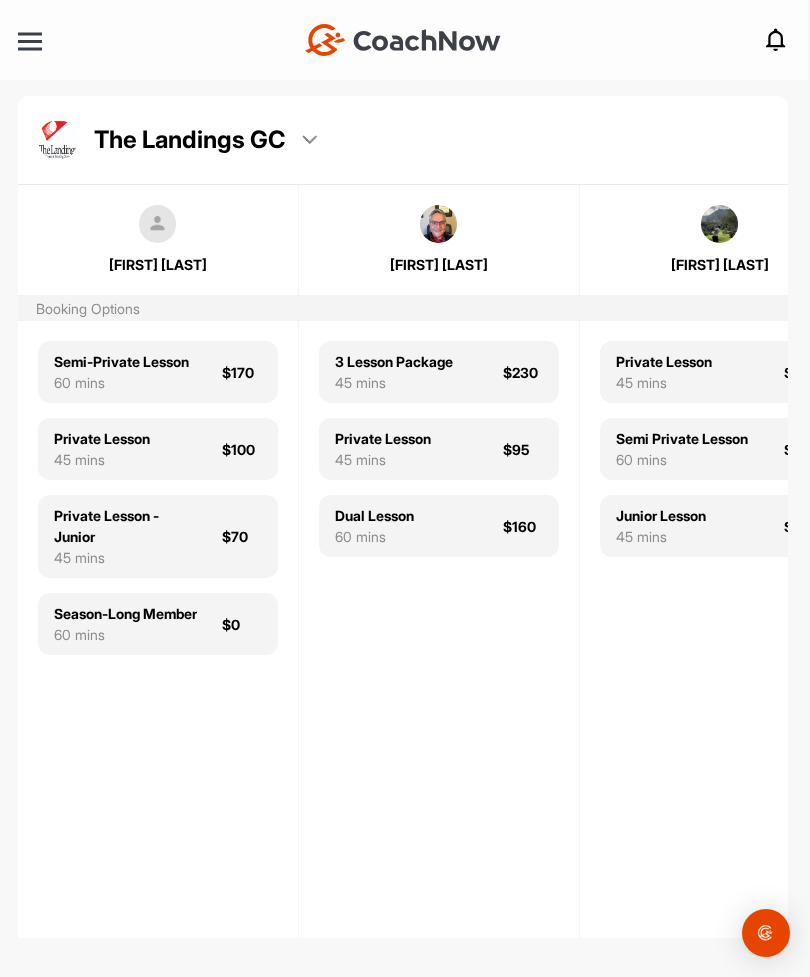click at bounding box center [30, 41] 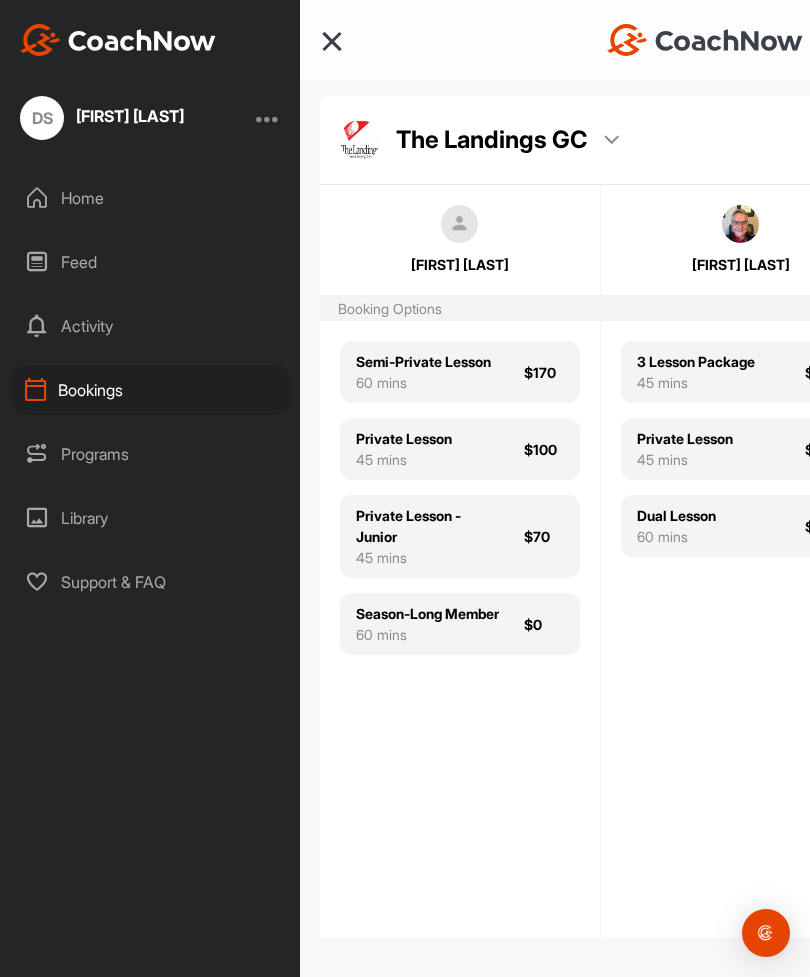 click on "Home" at bounding box center [151, 198] 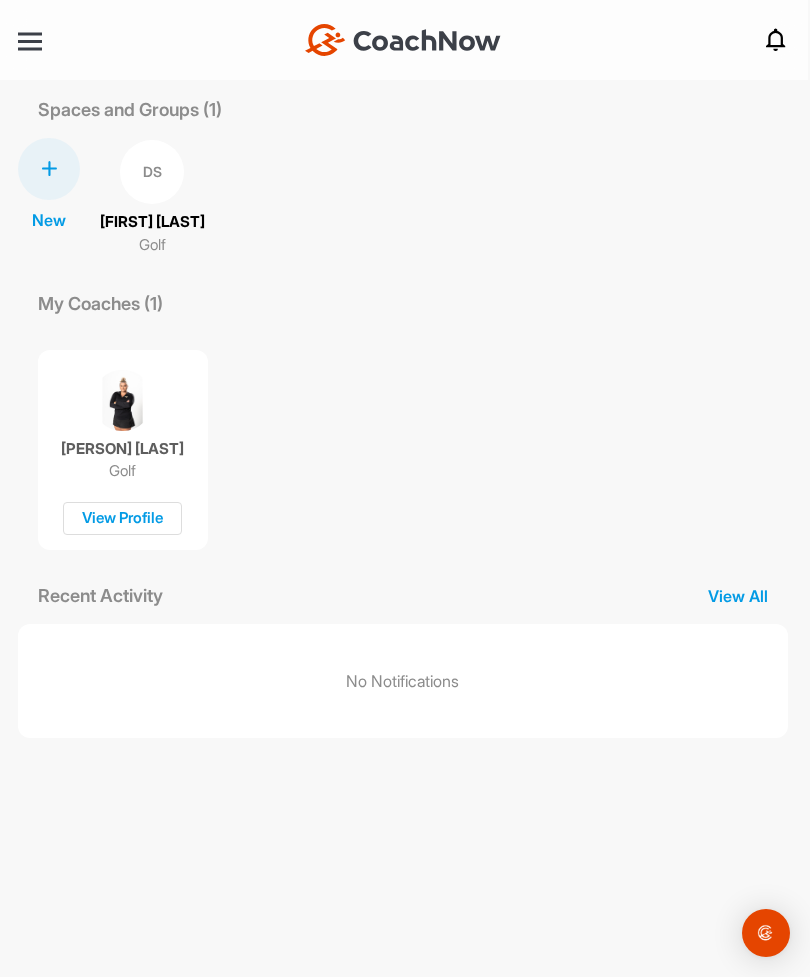 click on "[FIRST] [LAST]" at bounding box center [152, 222] 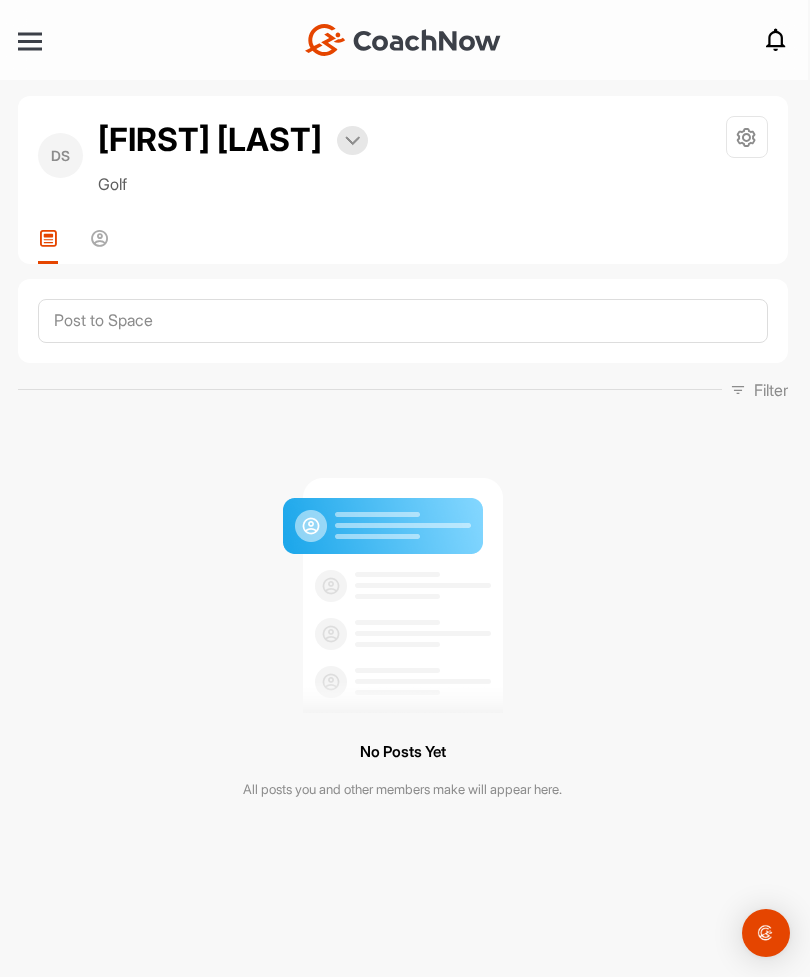 click at bounding box center [352, 141] 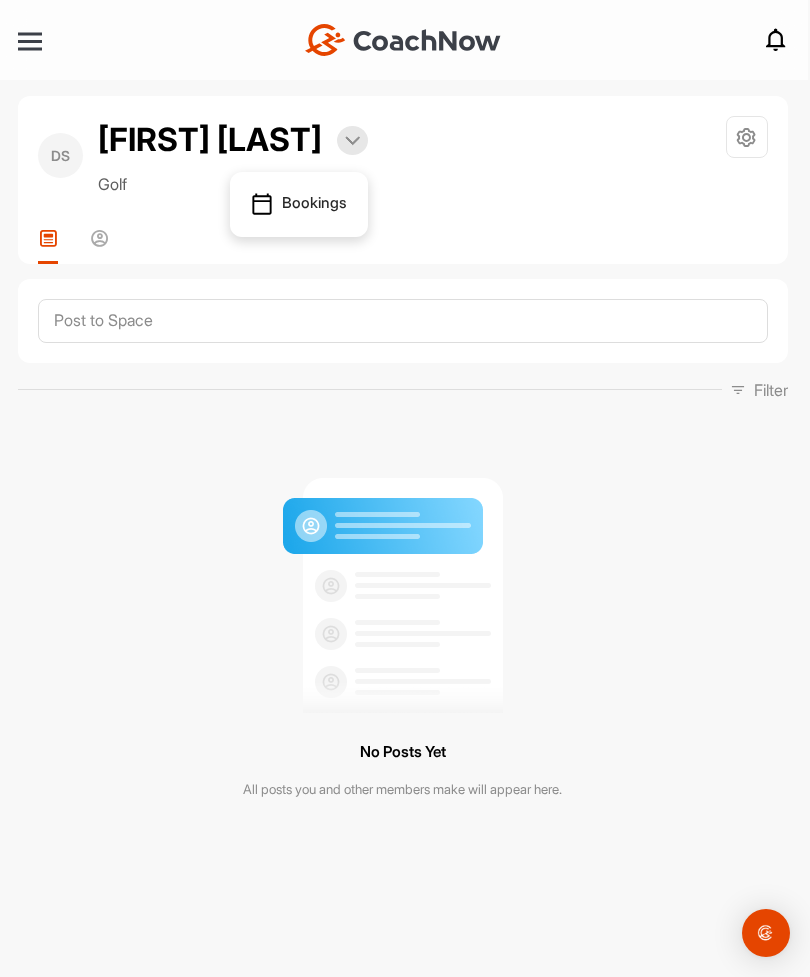 click on "Bookings" at bounding box center [299, 205] 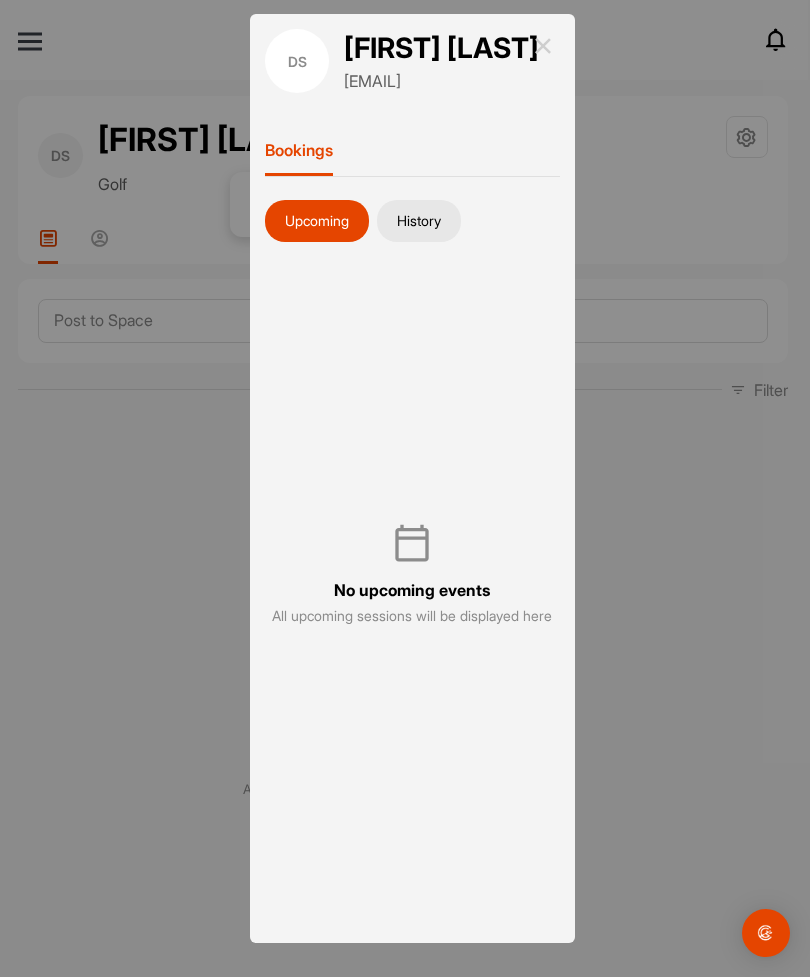 click on "Upcoming" at bounding box center (317, 221) 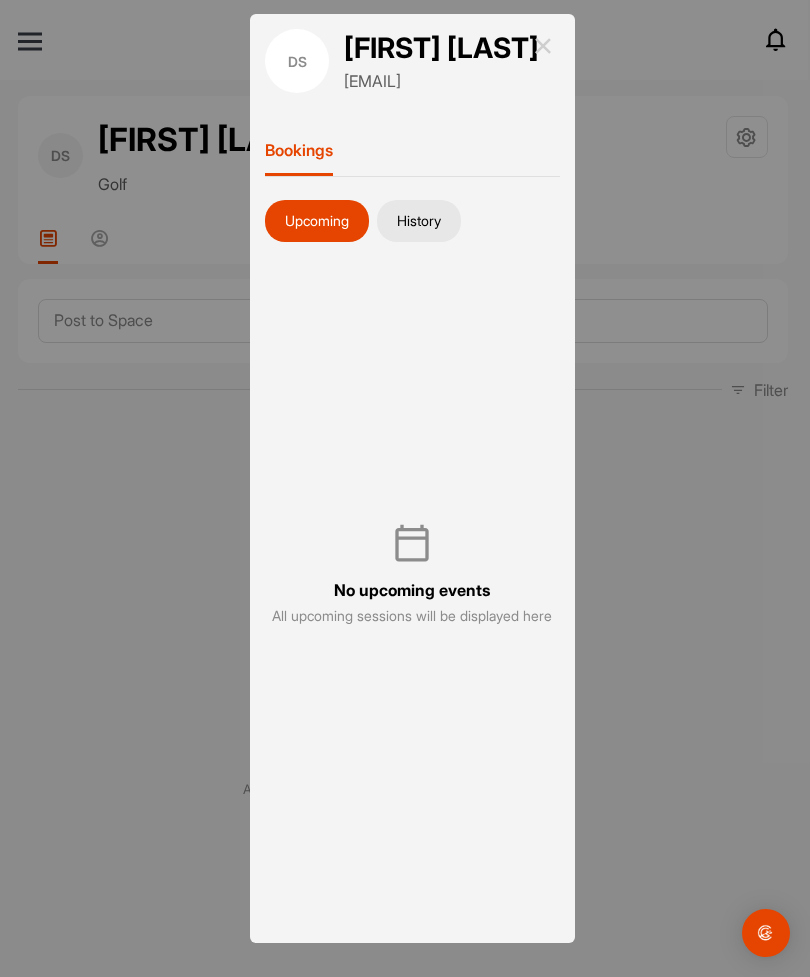 click at bounding box center [543, 46] 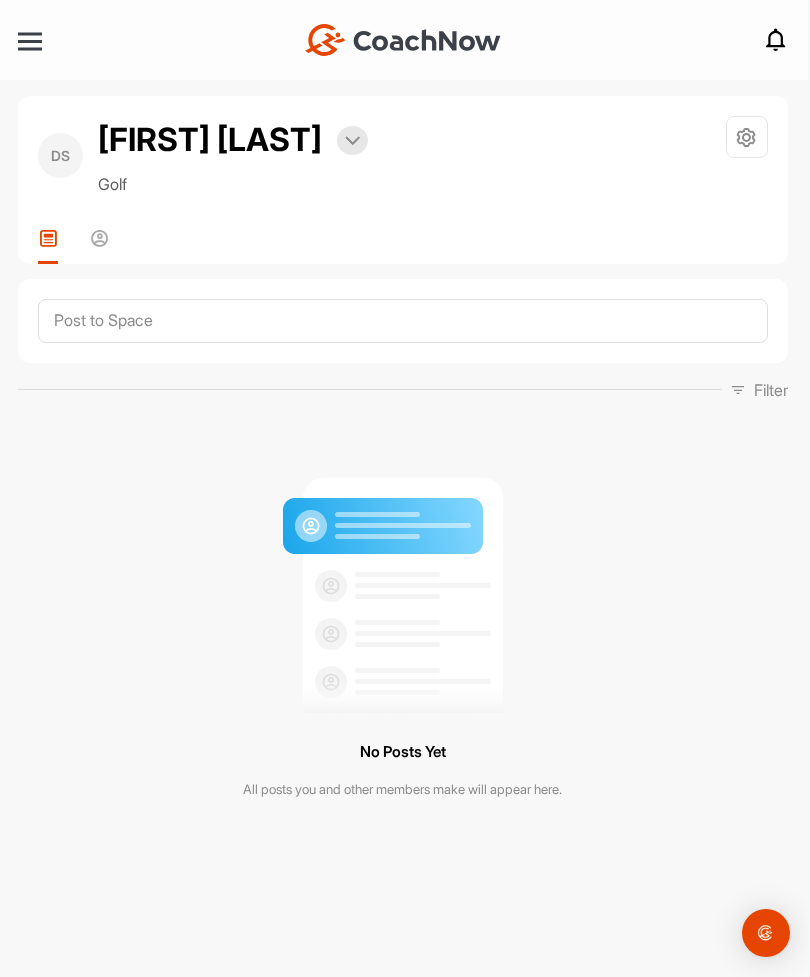 click at bounding box center [746, 137] 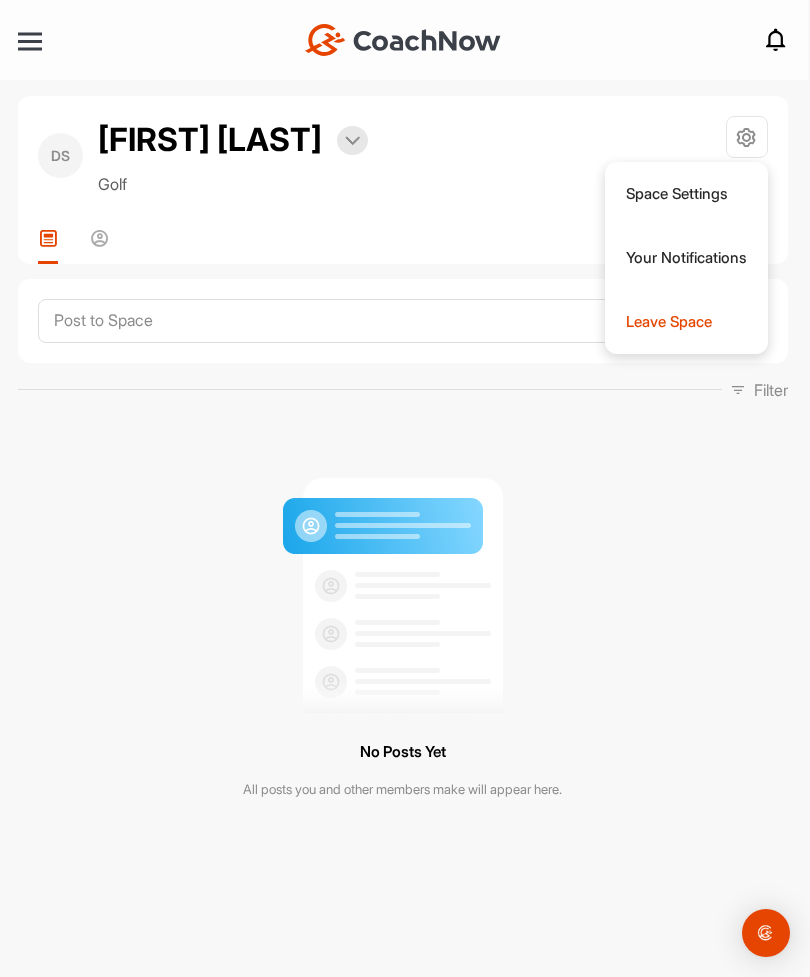 click on "[PERSON] [LAST] Bookings Golf Space Settings Your Notifications Leave Space Timeline Members" at bounding box center (403, 180) 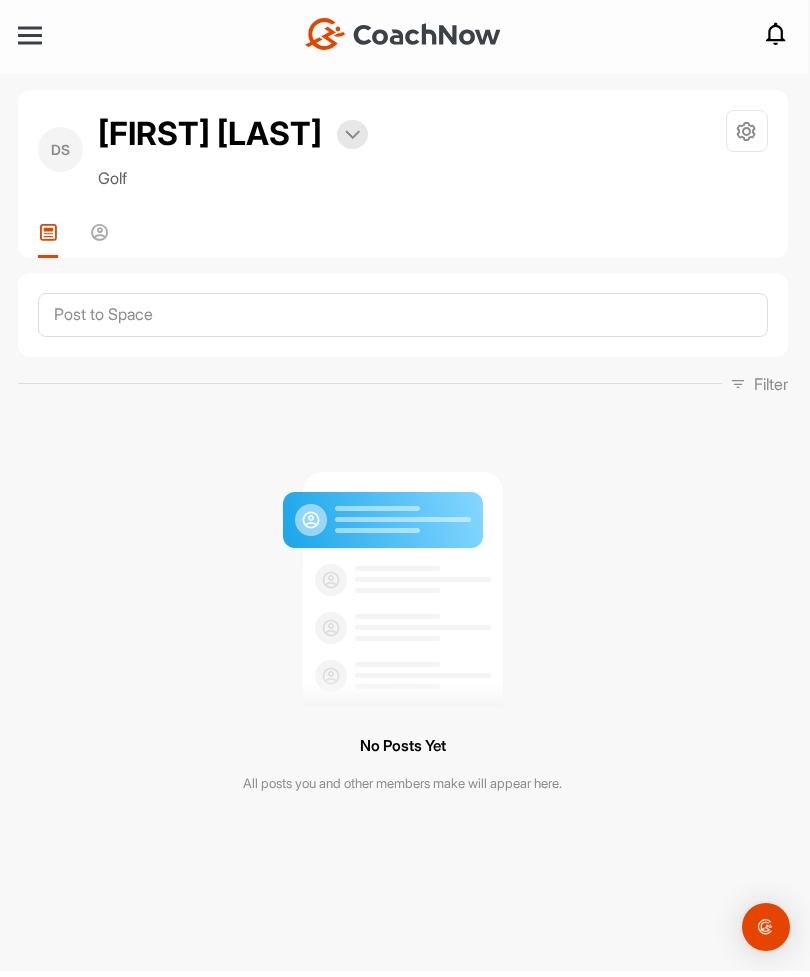 scroll, scrollTop: 0, scrollLeft: 0, axis: both 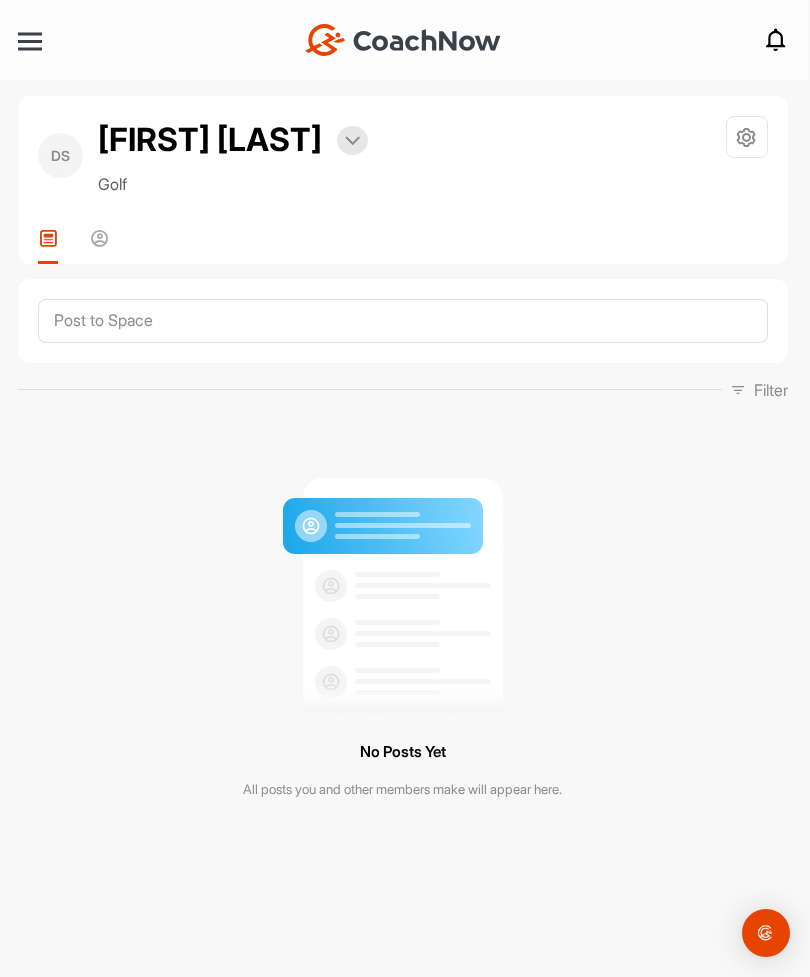 click at bounding box center (30, 41) 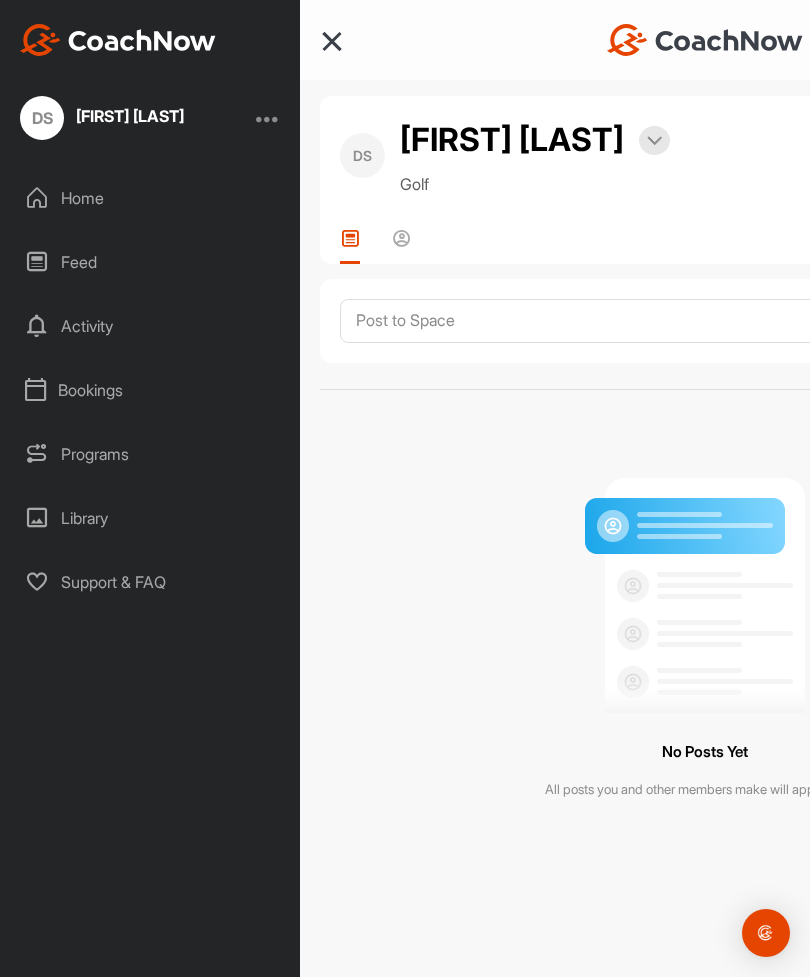 click on "Bookings" at bounding box center (151, 390) 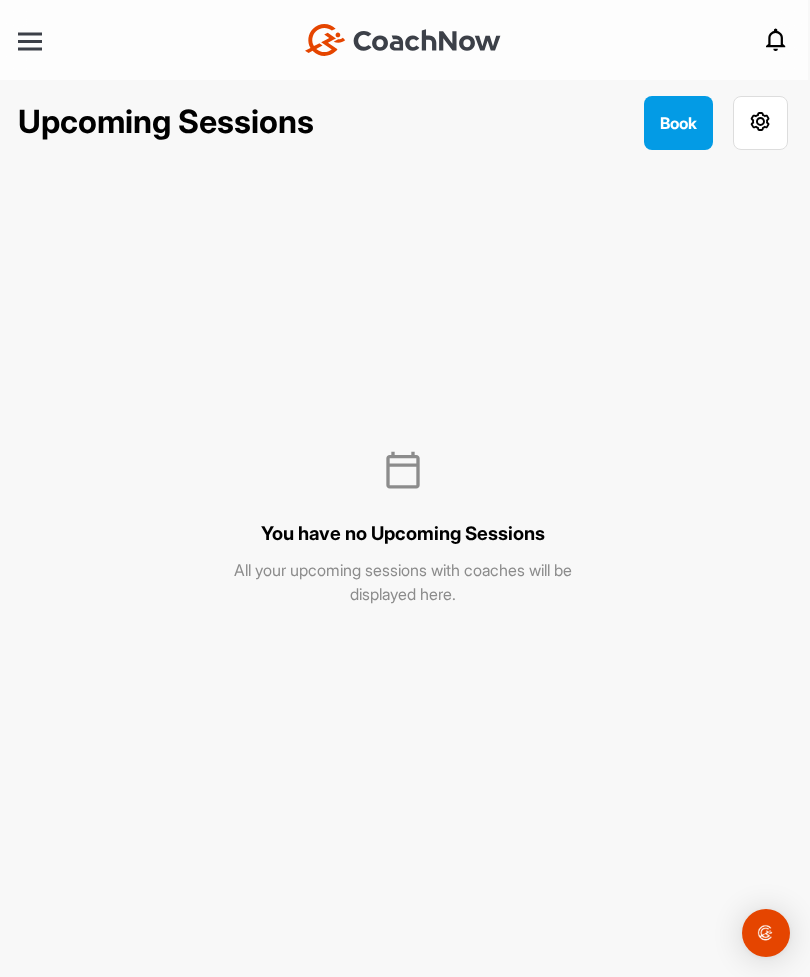 click on "You have no Upcoming Sessions" at bounding box center [403, 534] 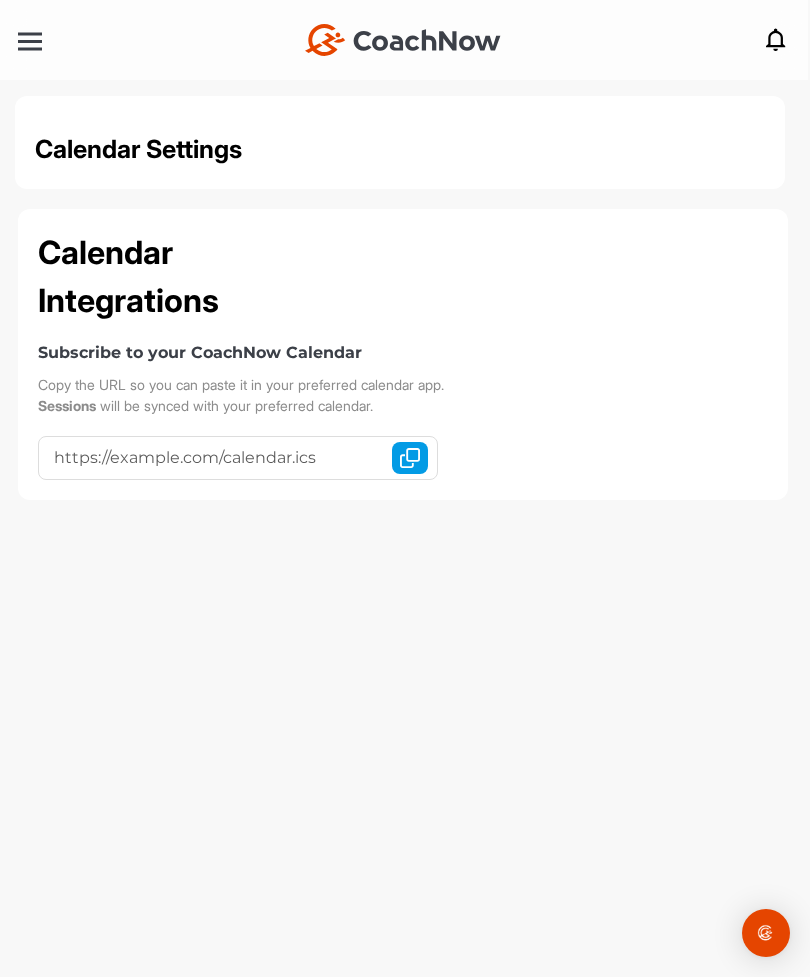 type on "webcal://cal.coachnow.io/api/v2/student_profiles/ae6f034d68bd9321a5f8f03d79/calendar_events.ics" 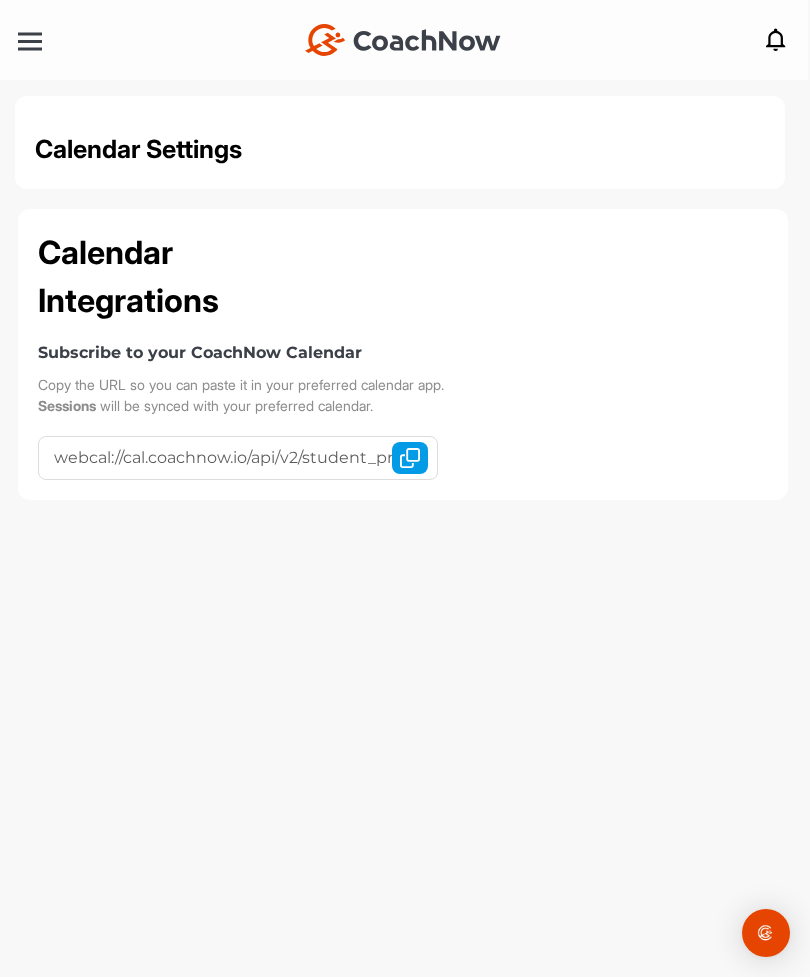 click at bounding box center (30, 41) 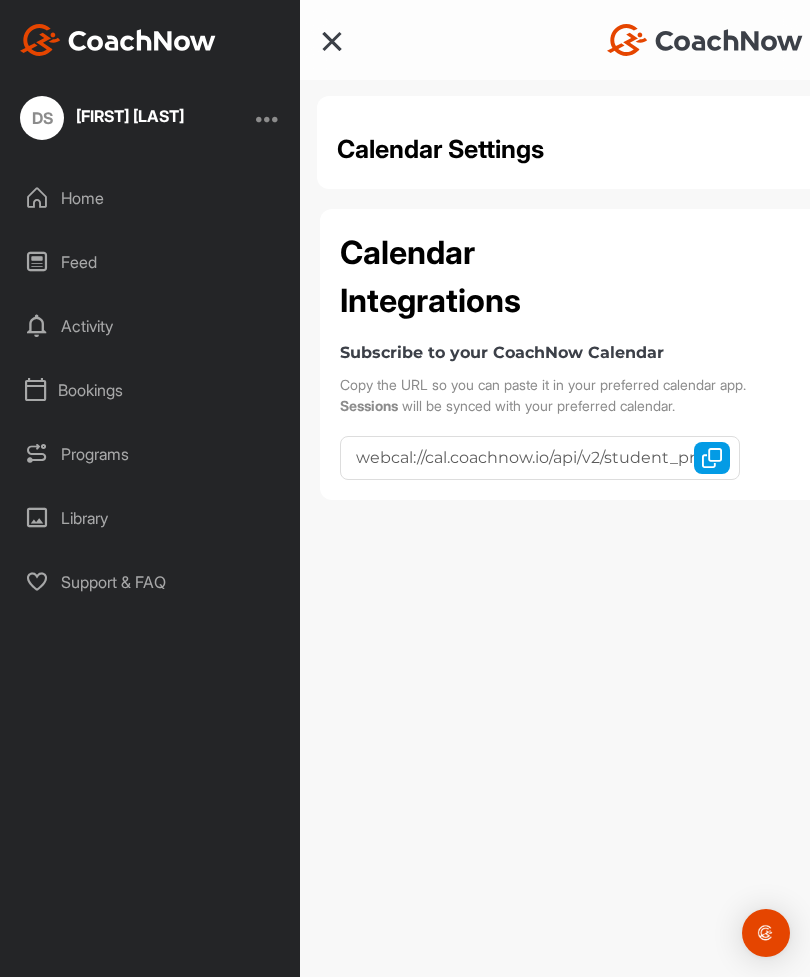 click on "Bookings" at bounding box center [151, 390] 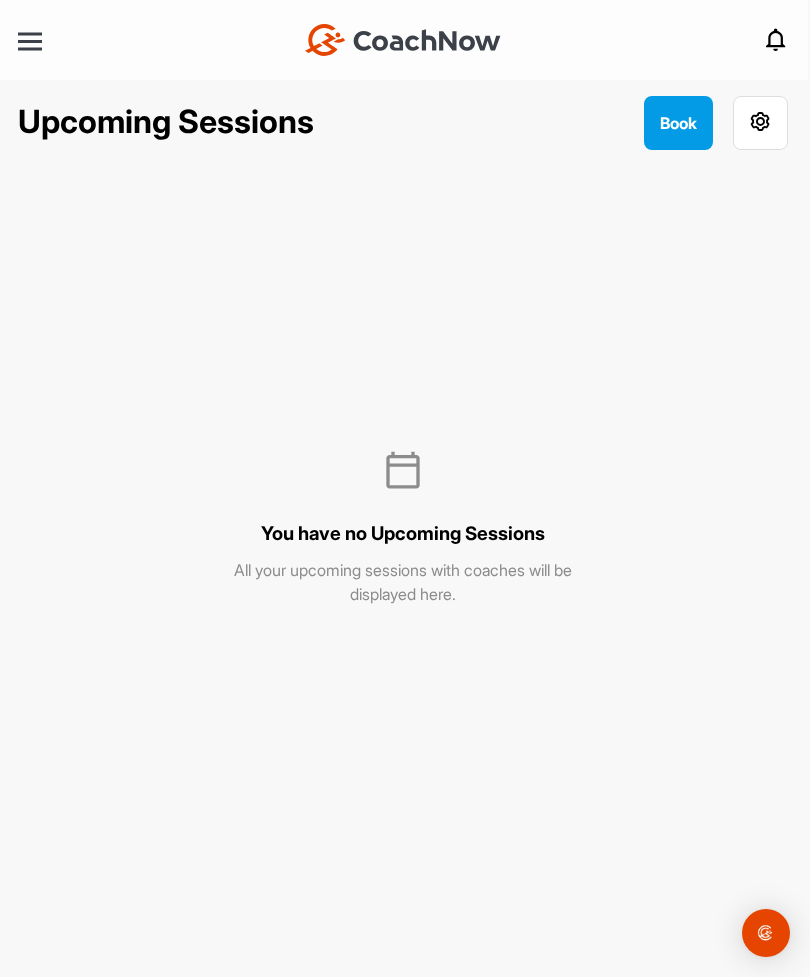 click on "Book" at bounding box center (678, 123) 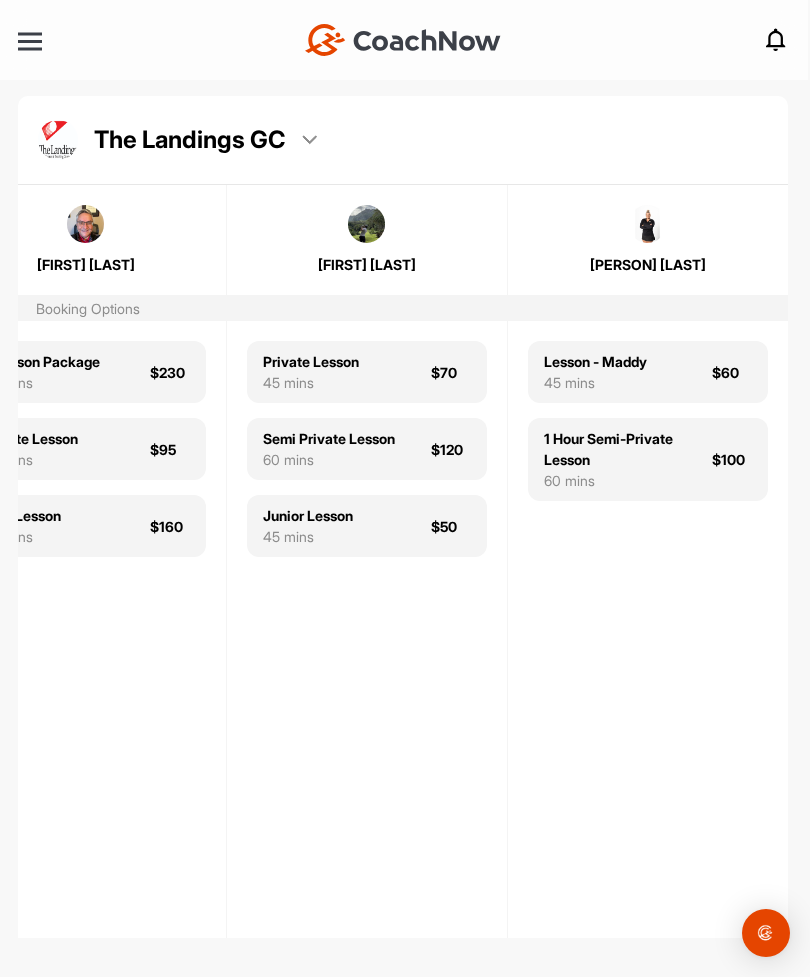 scroll, scrollTop: 0, scrollLeft: 353, axis: horizontal 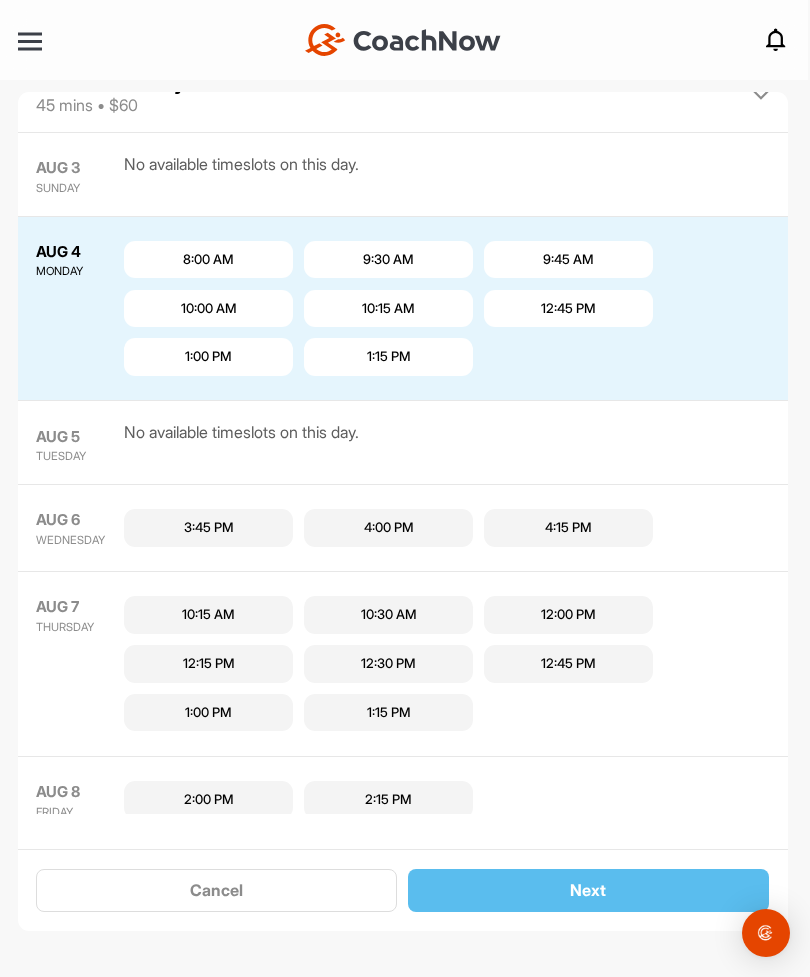 click on "10:15 AM" at bounding box center (388, 309) 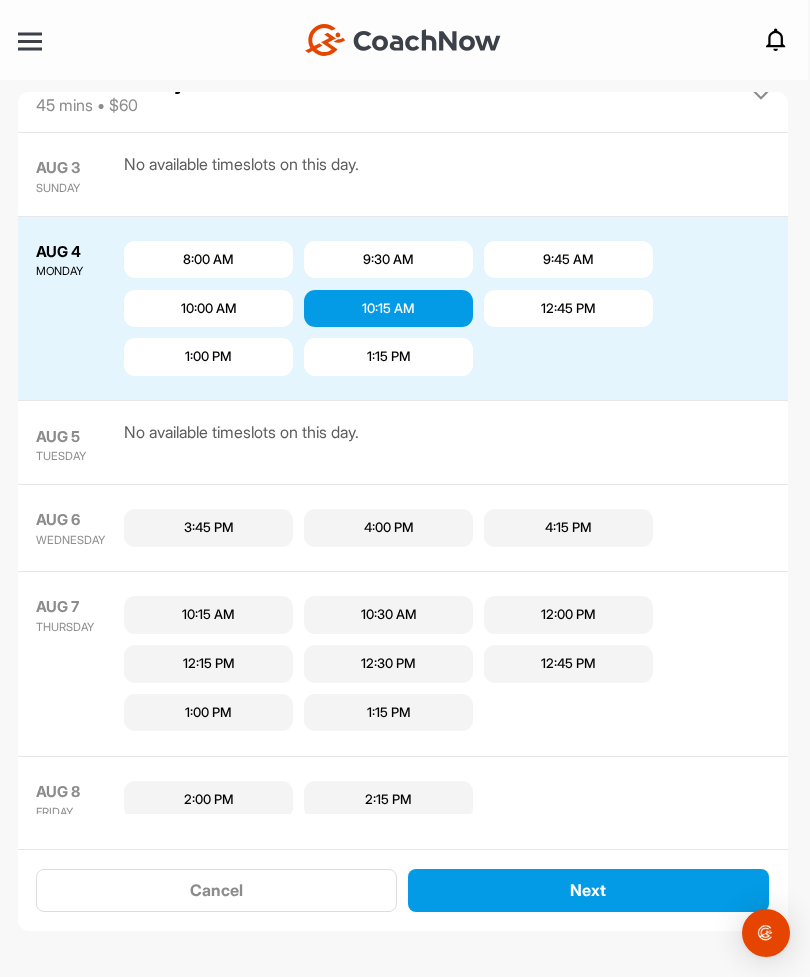 scroll, scrollTop: 0, scrollLeft: 0, axis: both 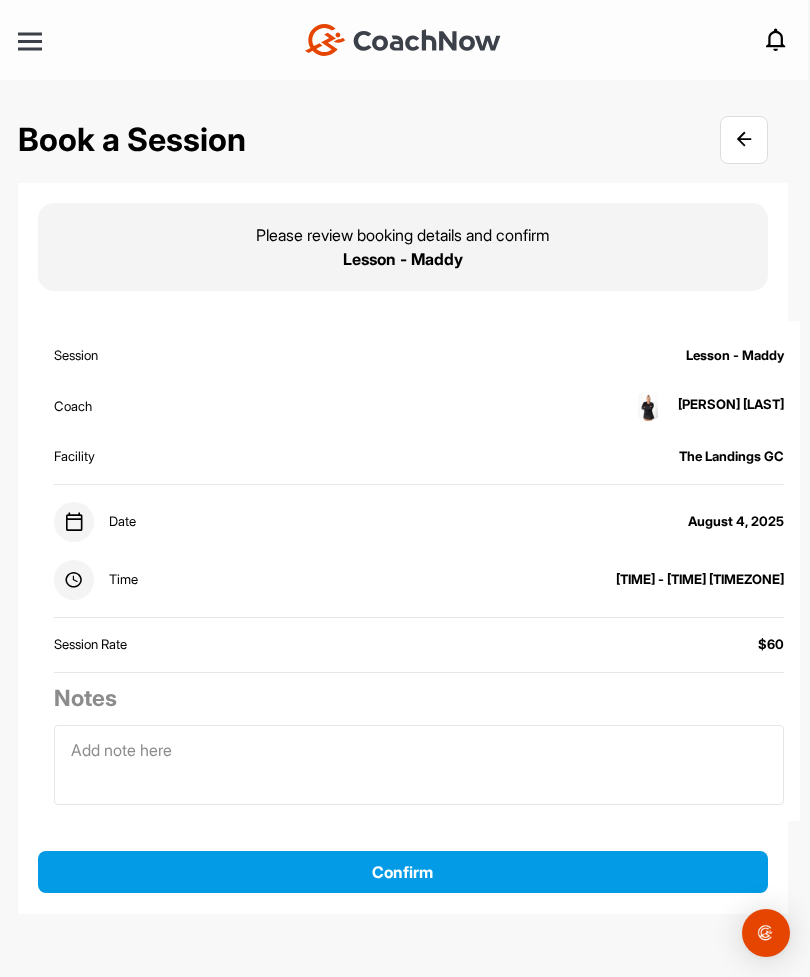 click on "Confirm" at bounding box center (403, 872) 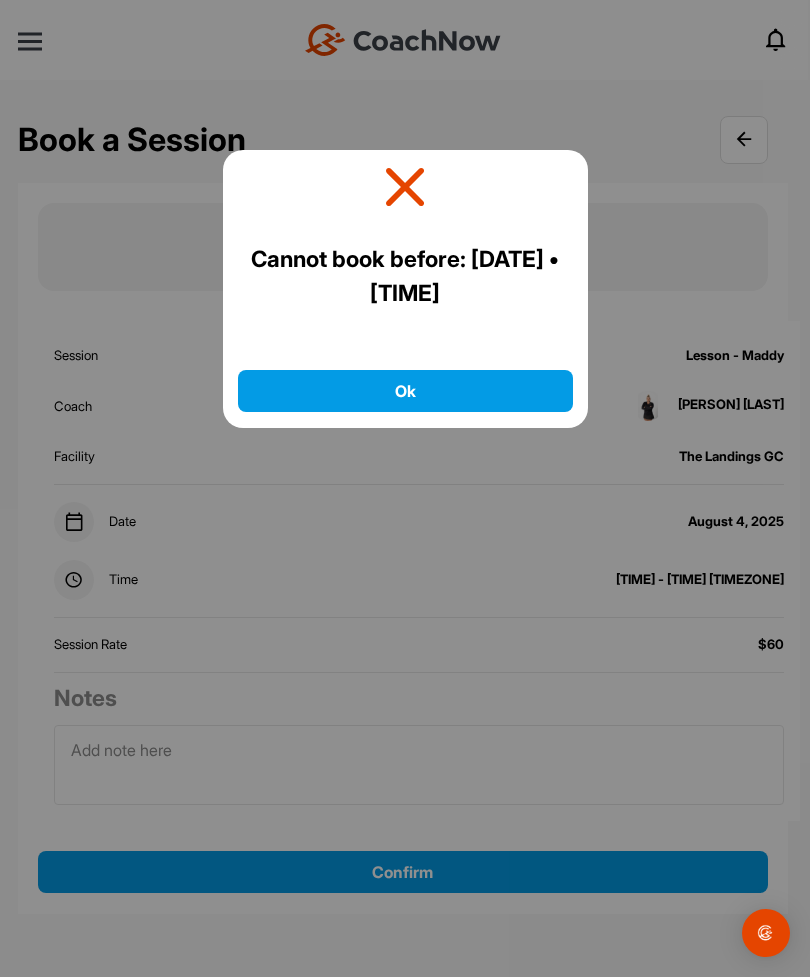 click on "Ok" at bounding box center [405, 391] 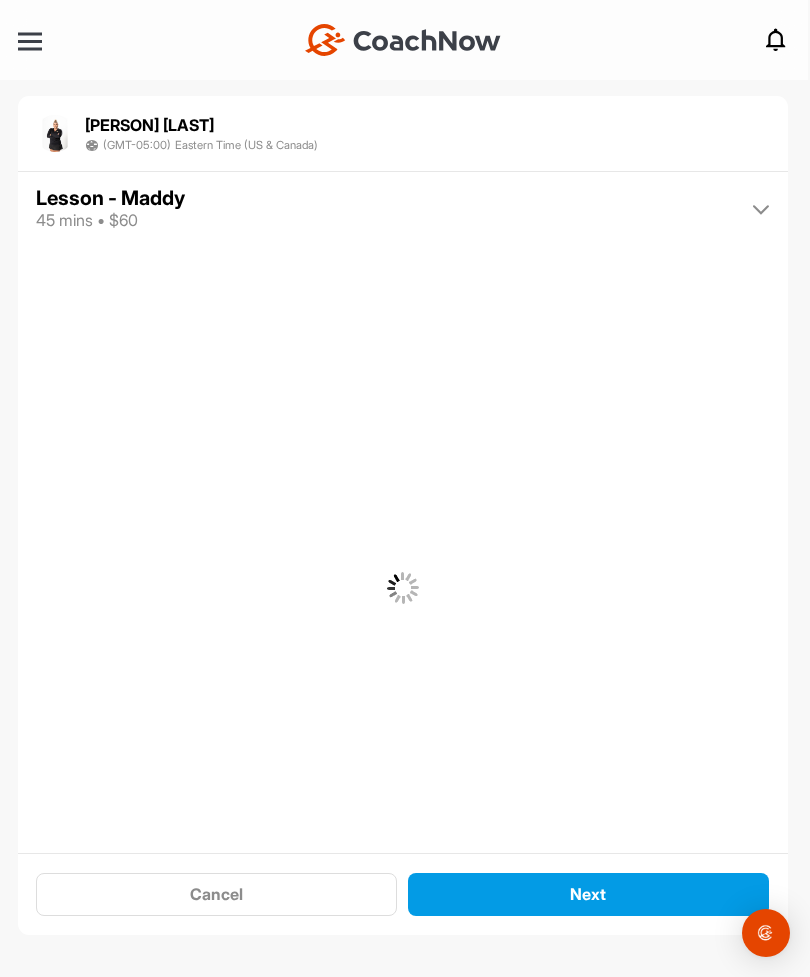 scroll, scrollTop: 111, scrollLeft: 0, axis: vertical 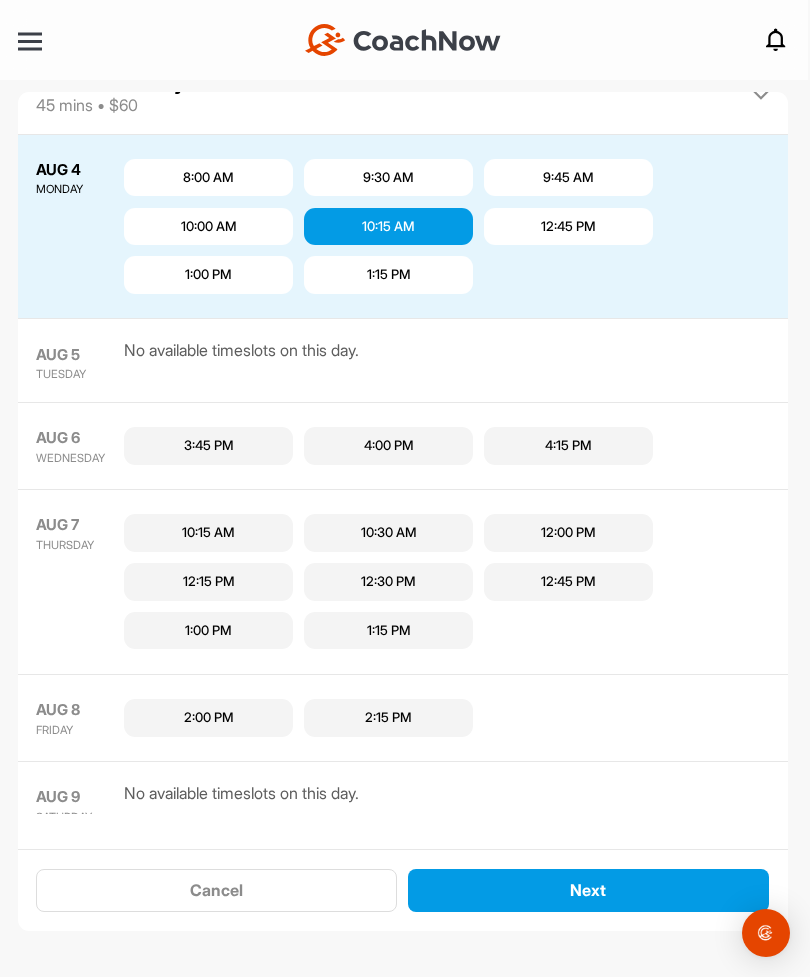 click on "10:00 AM" at bounding box center [209, 227] 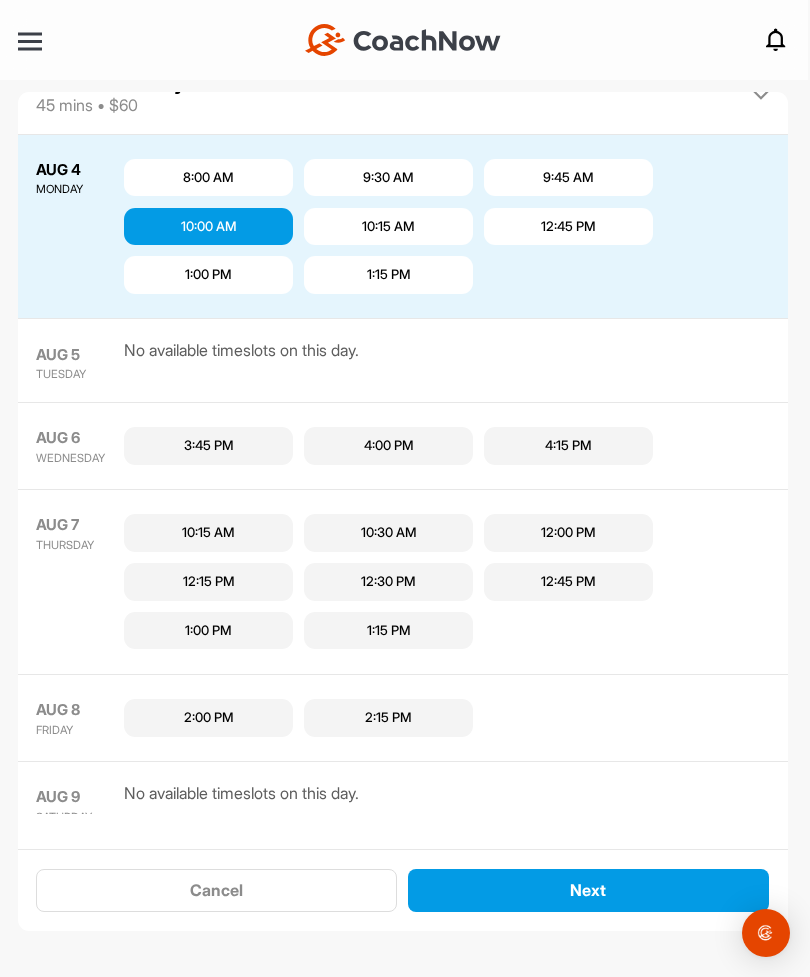 click on "Next" at bounding box center (588, 890) 